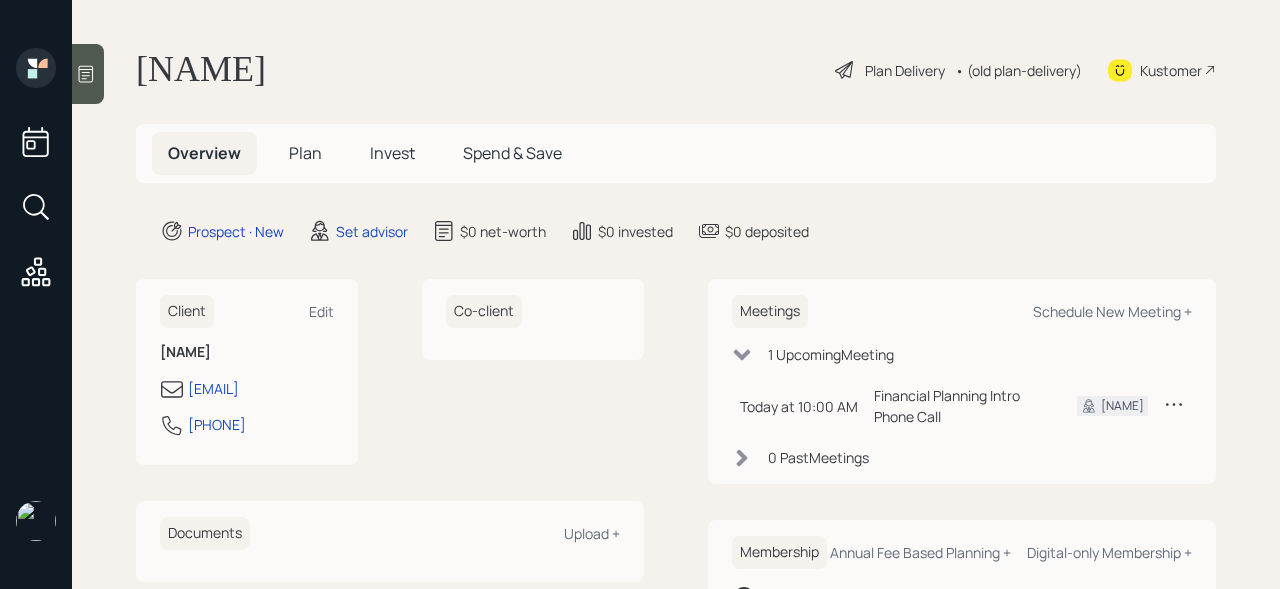 scroll, scrollTop: 0, scrollLeft: 0, axis: both 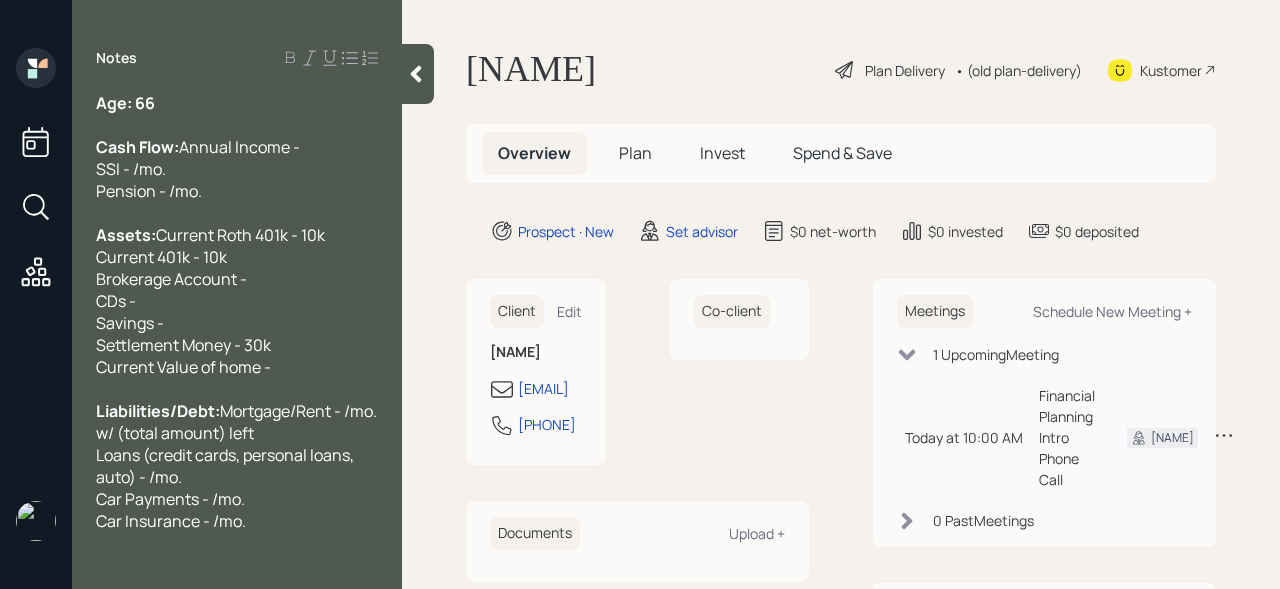 click on "Age: 66" at bounding box center [237, 103] 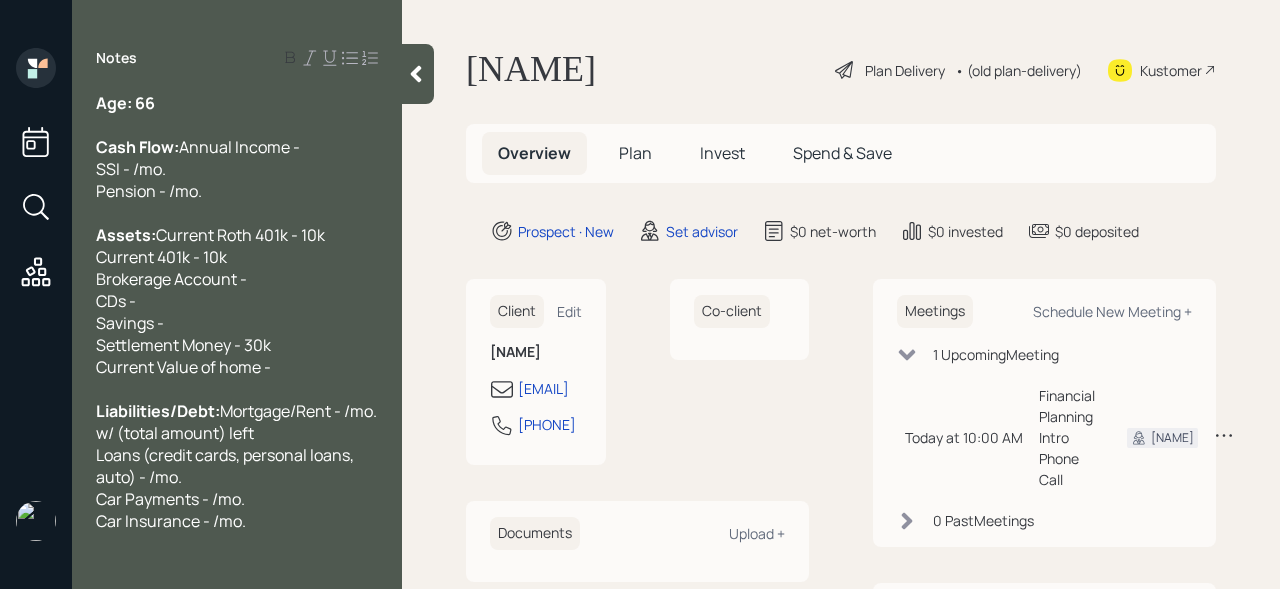 click on "Assets:
Current Roth 401k - 10k
Current 401k - 10k
Brokerage Account -
CDs -
Savings -
Settlement Money - 30k
Current Value of home -" at bounding box center (237, 103) 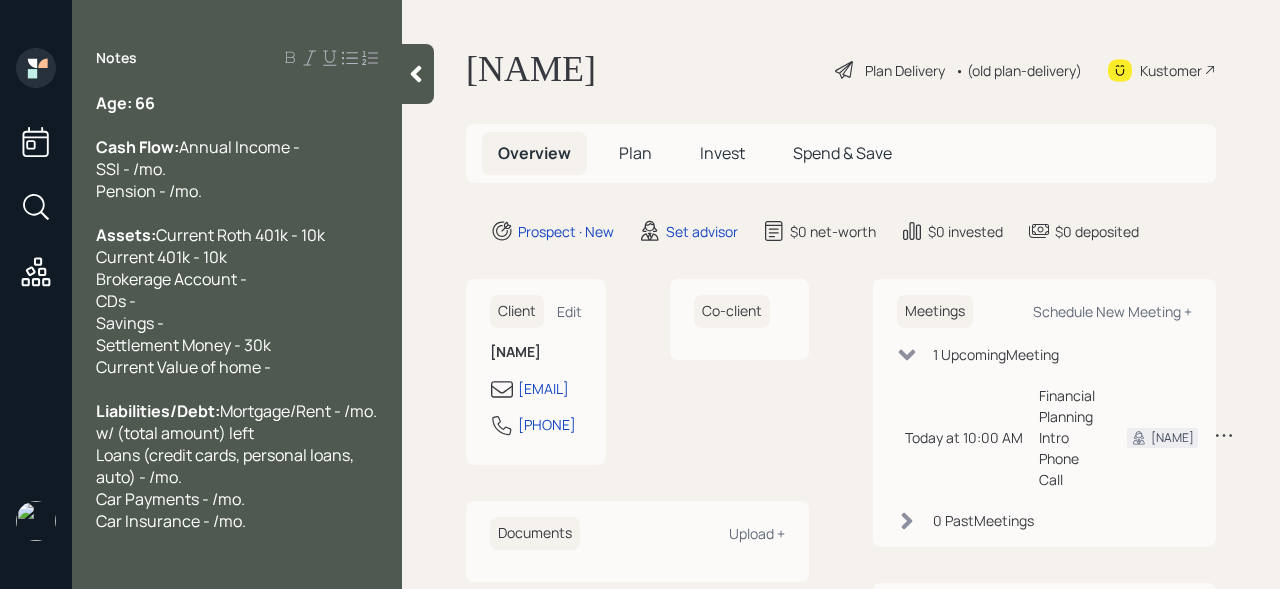 click on "Assets:
Current Roth 401k - 10k
Current 401k - 10k
Brokerage Account -
CDs -
Savings -
Settlement Money - 30k
Current Value of home -" at bounding box center (237, 103) 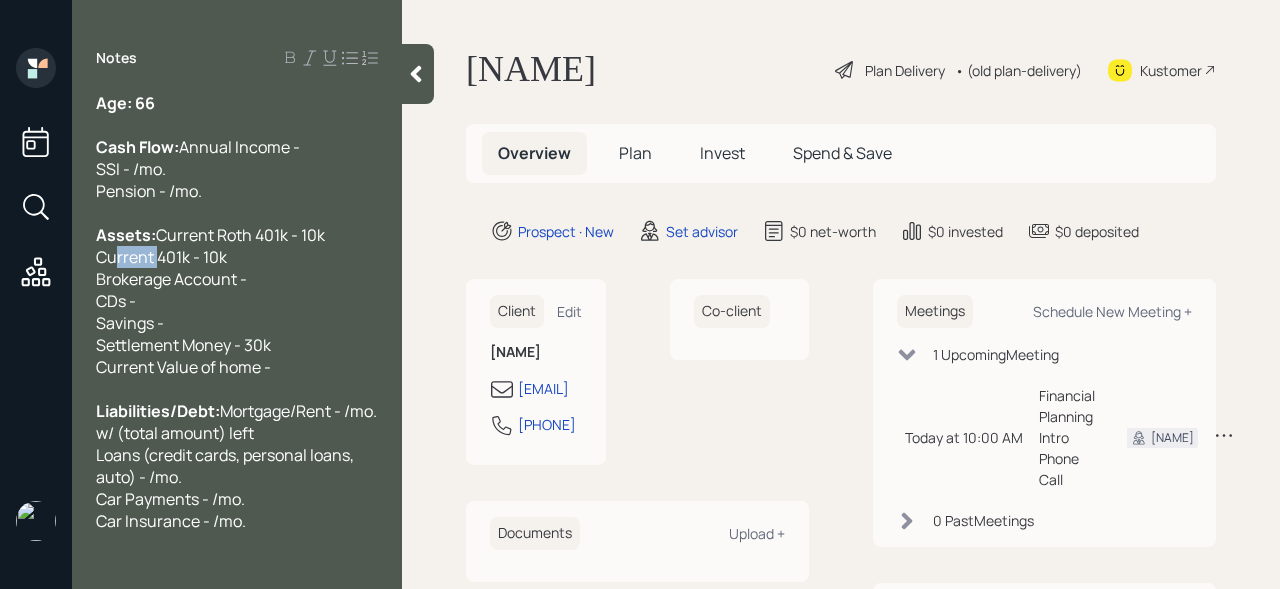 drag, startPoint x: 150, startPoint y: 298, endPoint x: 51, endPoint y: 298, distance: 99 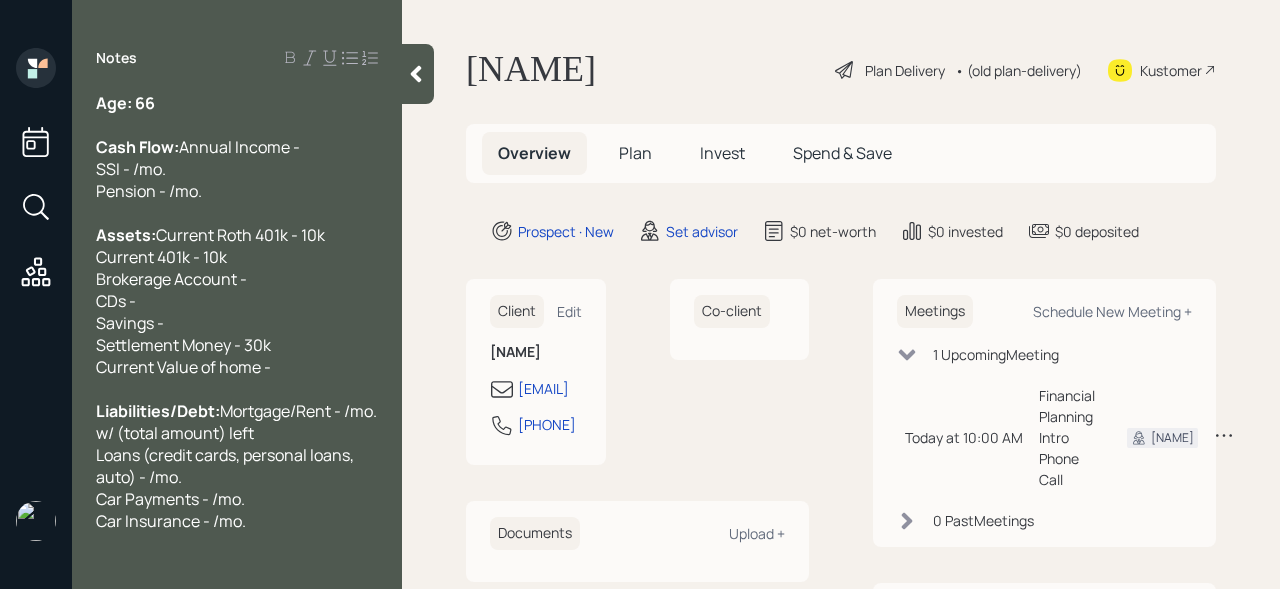 click on "Current Roth 401k - 10k
Current 401k - 10k
Brokerage Account -
CDs -
Savings -
Settlement Money - 30k
Current Value of home -" at bounding box center [125, 103] 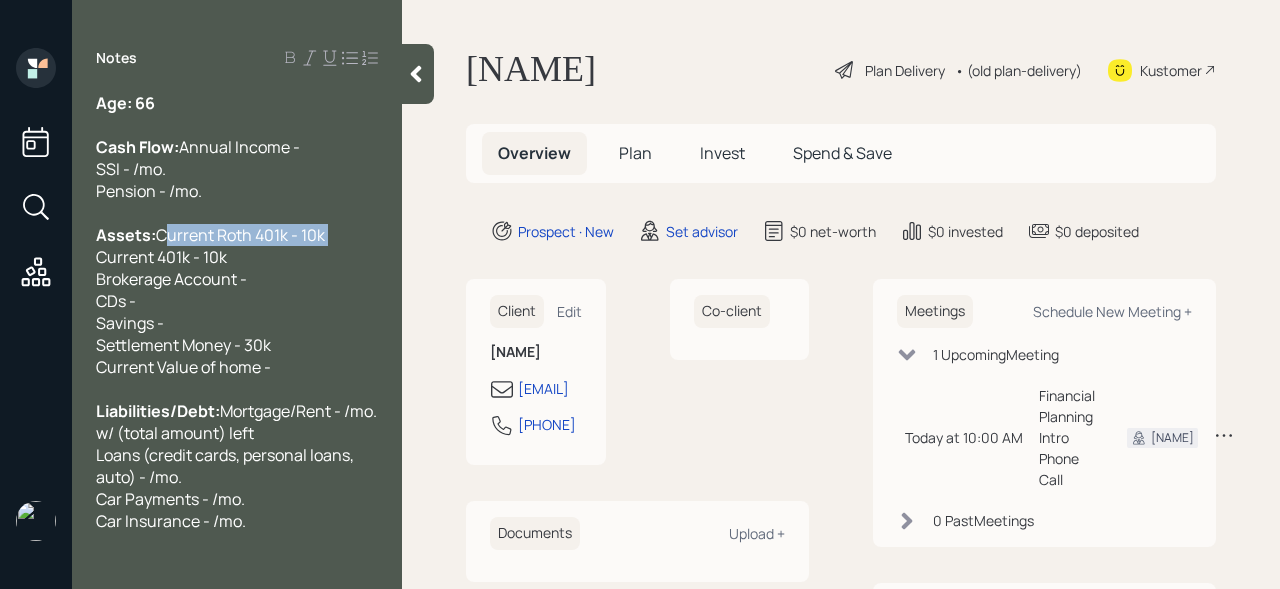 drag, startPoint x: 285, startPoint y: 281, endPoint x: 0, endPoint y: 281, distance: 285 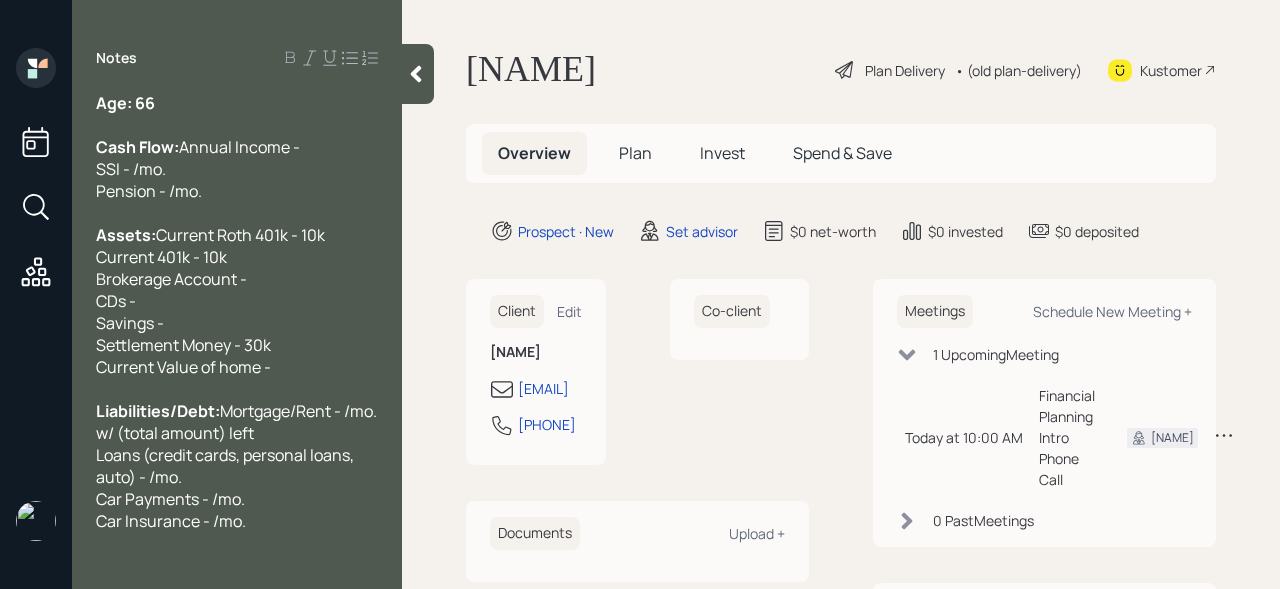 click on "Assets:
Current Roth 401k - 10k
Current 401k - 10k
Brokerage Account -
CDs -
Savings -
Settlement Money - 30k
Current Value of home -" at bounding box center (237, 103) 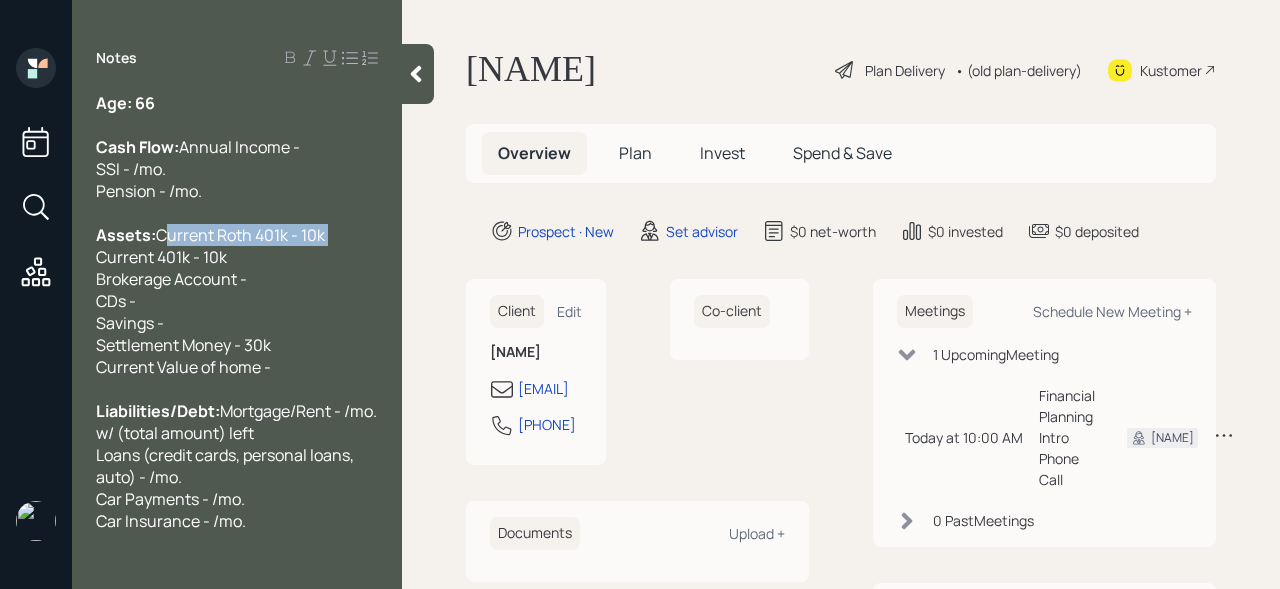 drag, startPoint x: 315, startPoint y: 280, endPoint x: 28, endPoint y: 280, distance: 287 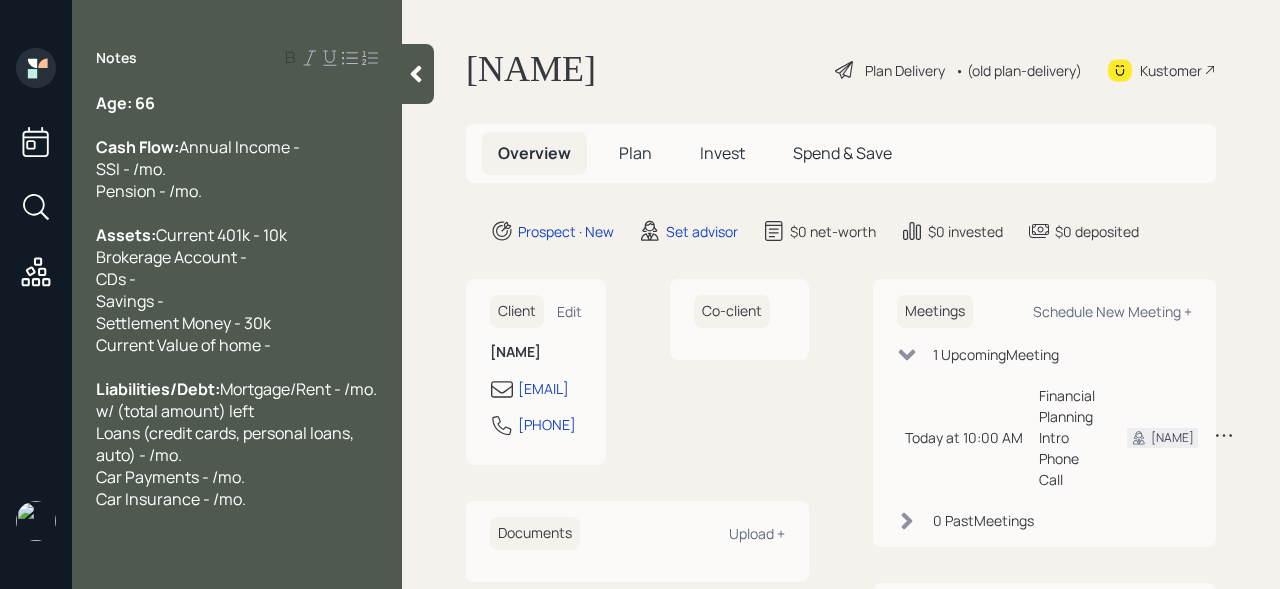 click on "Assets:
Current 401k - 10k
Brokerage Account -
CDs -
Savings -
Settlement Money - 30k
Current Value of home -" at bounding box center [237, 103] 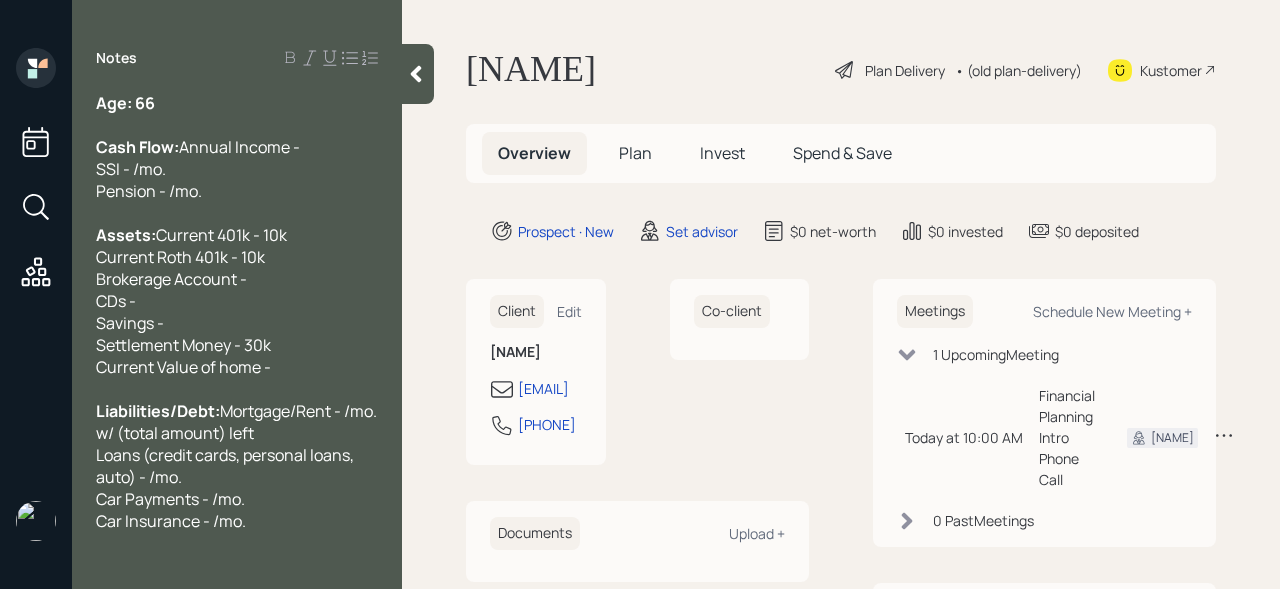 drag, startPoint x: 241, startPoint y: 278, endPoint x: 0, endPoint y: 274, distance: 241.03319 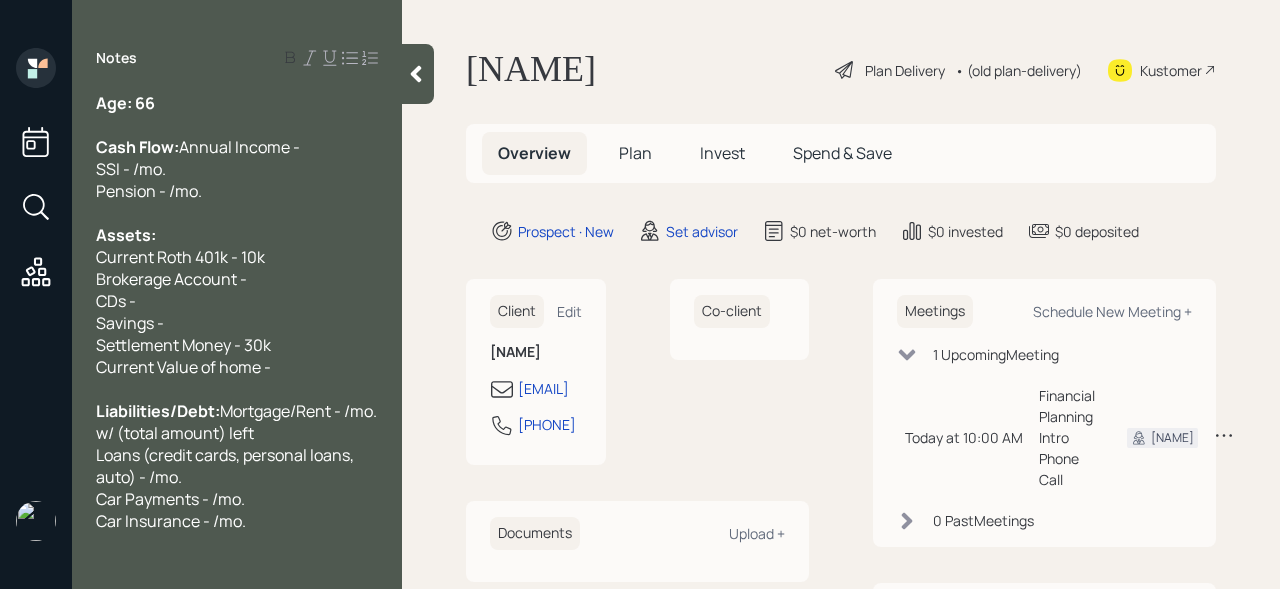 click on "Current Roth 401k - 10k
Brokerage Account -
CDs -
Savings -
Settlement Money - 30k
Current Value of home -" at bounding box center [237, 103] 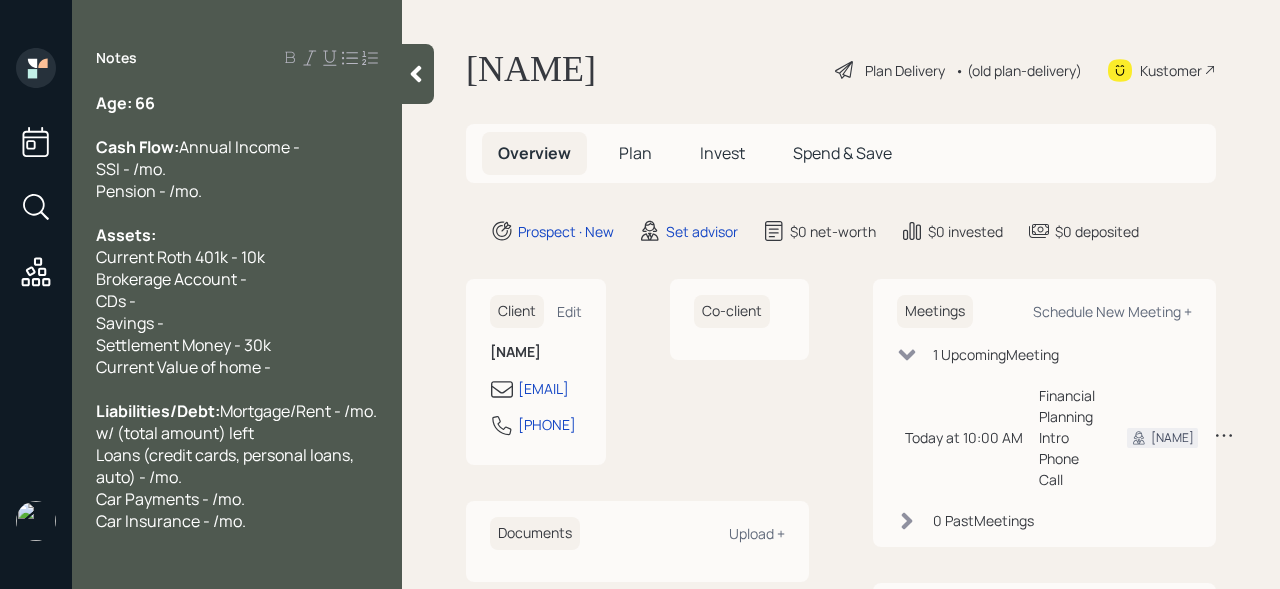 click on "Current Roth 401k - 10k
Brokerage Account -
CDs -
Savings -
Settlement Money - 30k
Current Value of home -" at bounding box center [237, 103] 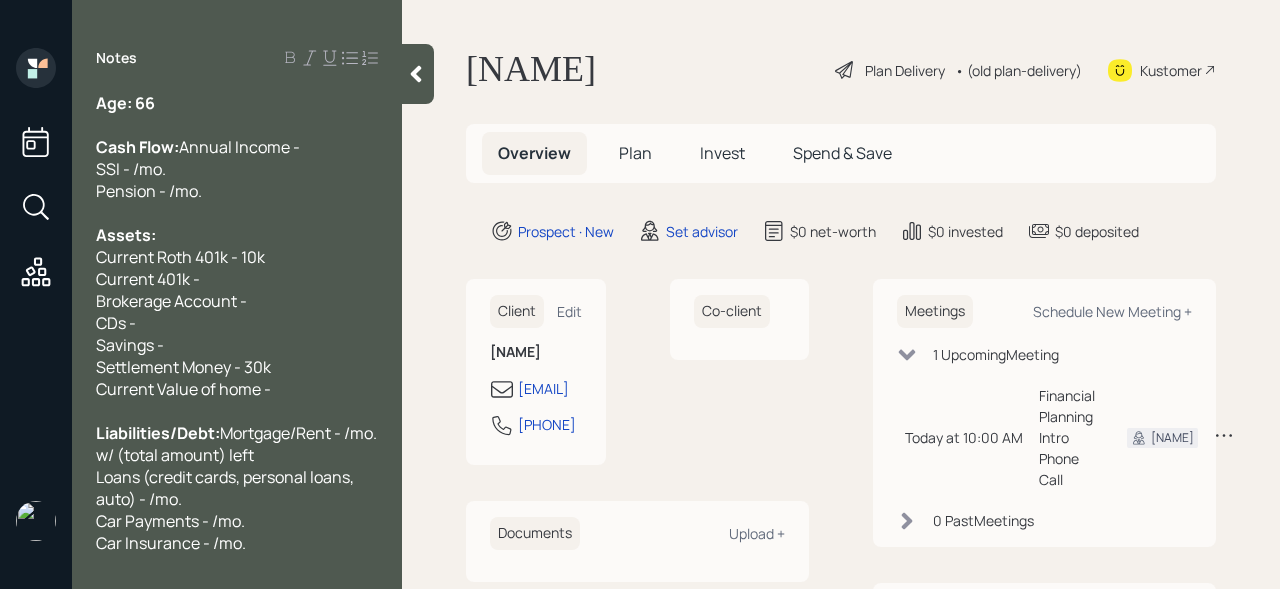 click on "Current 401k -
Brokerage Account -
CDs -
Savings -
Settlement Money - 30k
Current Value of home -" at bounding box center [237, 103] 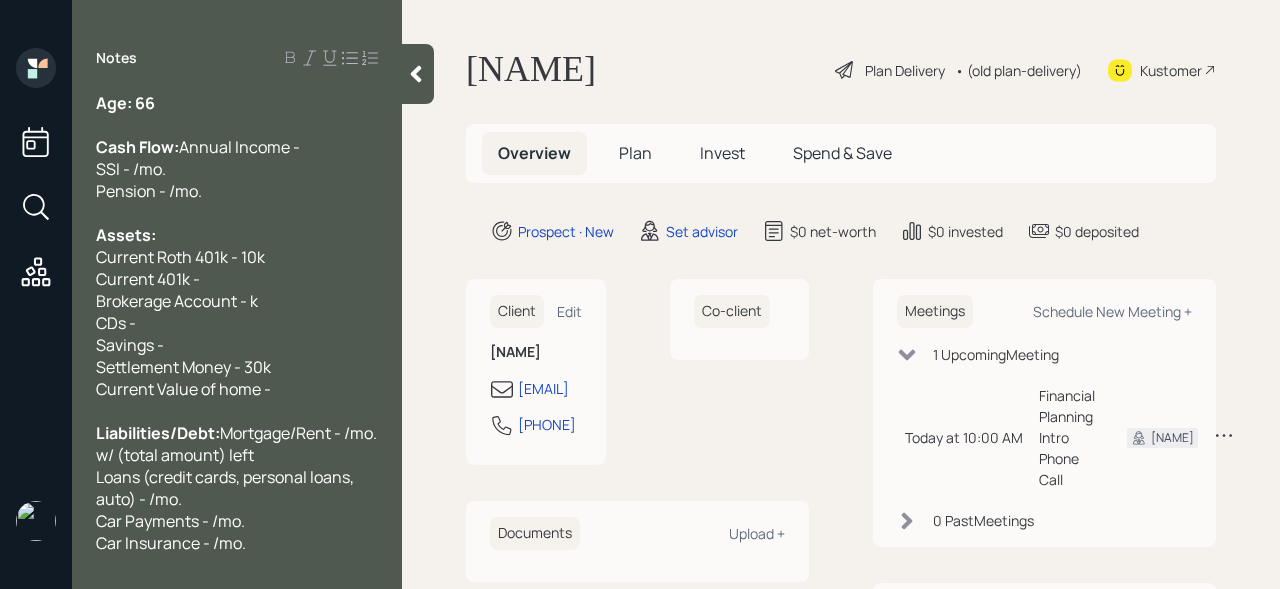 click on "Current Roth 401k - 10k" at bounding box center (125, 103) 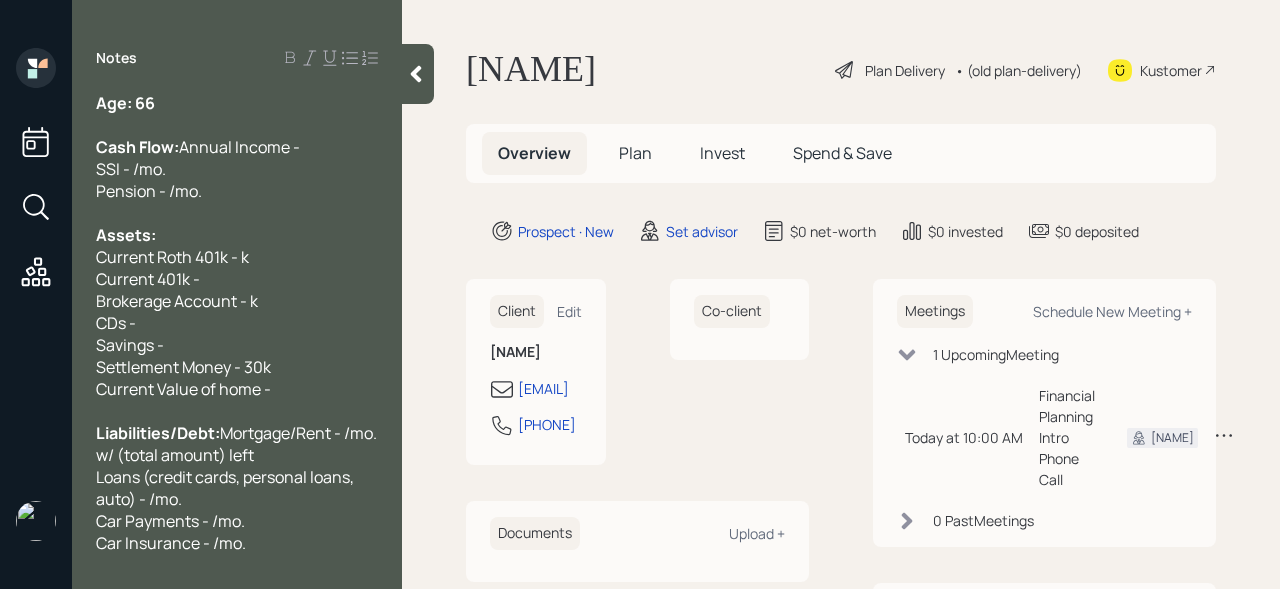 click on "Current Roth 401k - k" at bounding box center [237, 103] 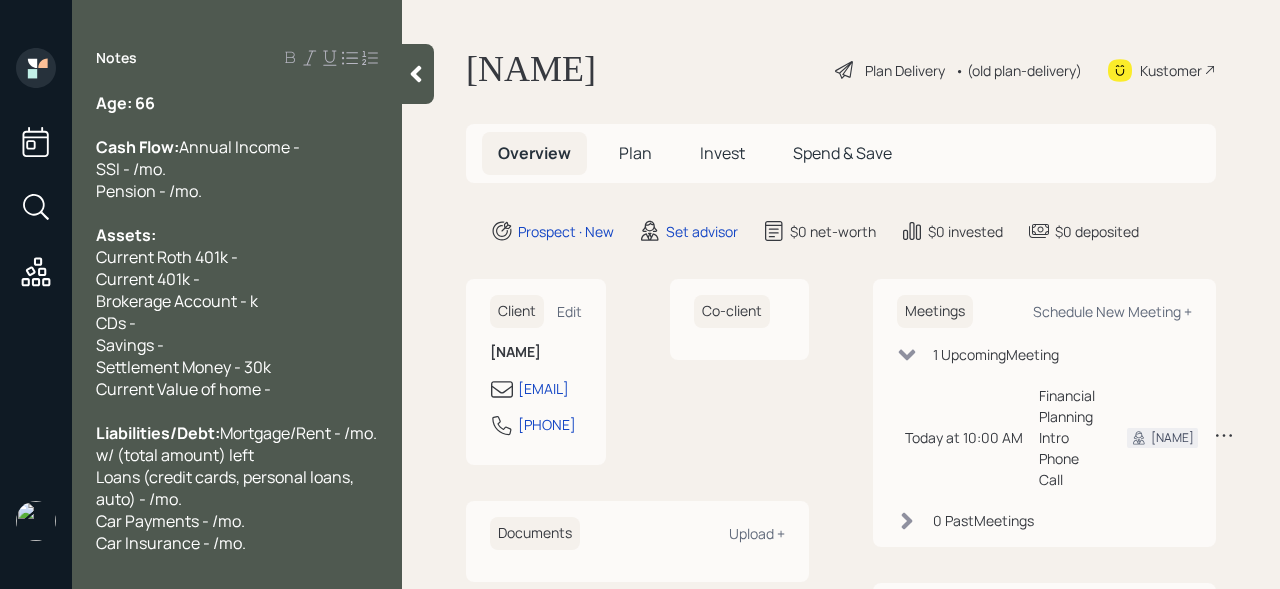 click on "Current 401k -
Brokerage Account - k
CDs -
Savings -
Settlement Money - 30k
Current Value of home -" at bounding box center (125, 103) 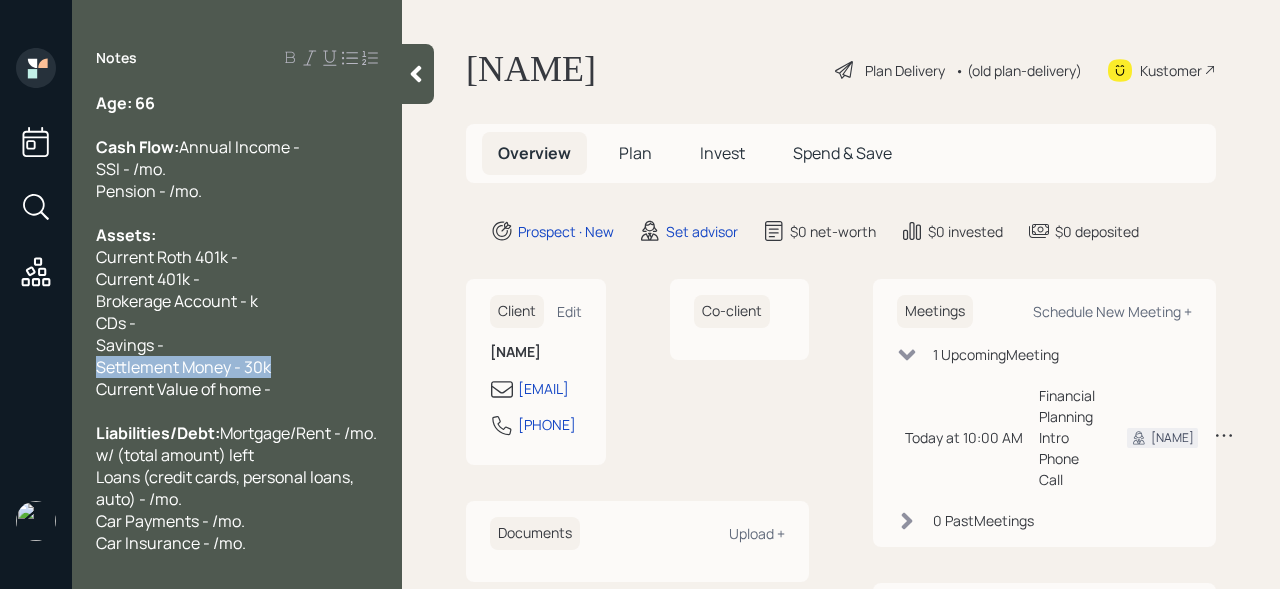 drag, startPoint x: 296, startPoint y: 395, endPoint x: 0, endPoint y: 391, distance: 296.02704 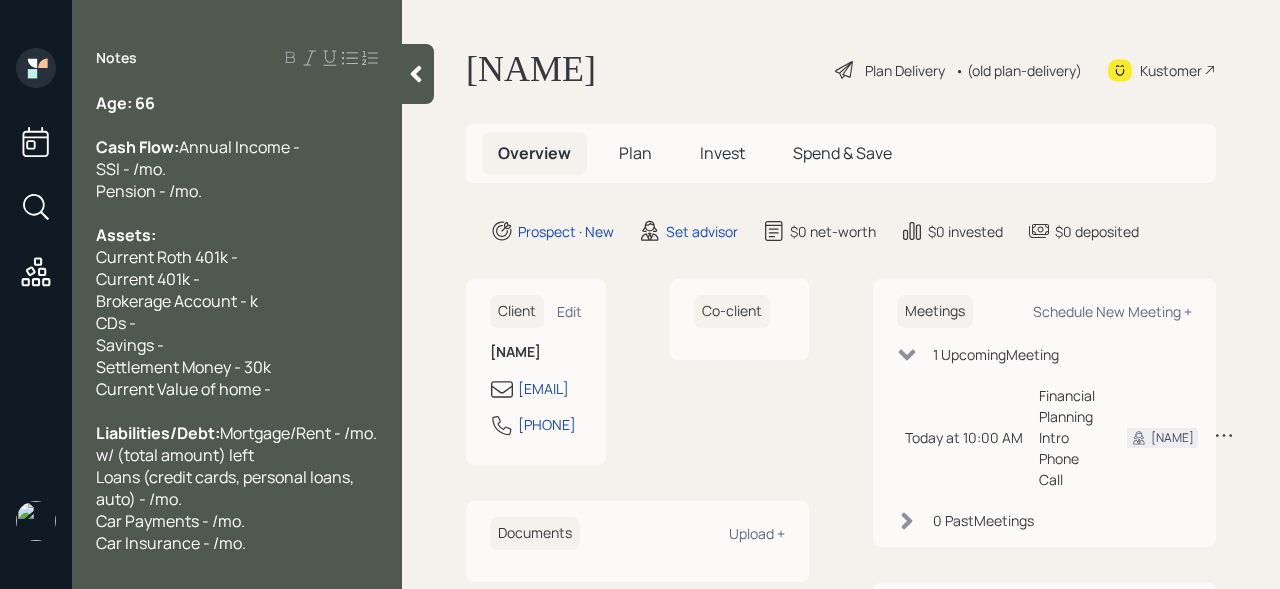 click on "Current 401k -
Brokerage Account - k
CDs -
Savings -
Settlement Money - 30k
Current Value of home -" at bounding box center (125, 103) 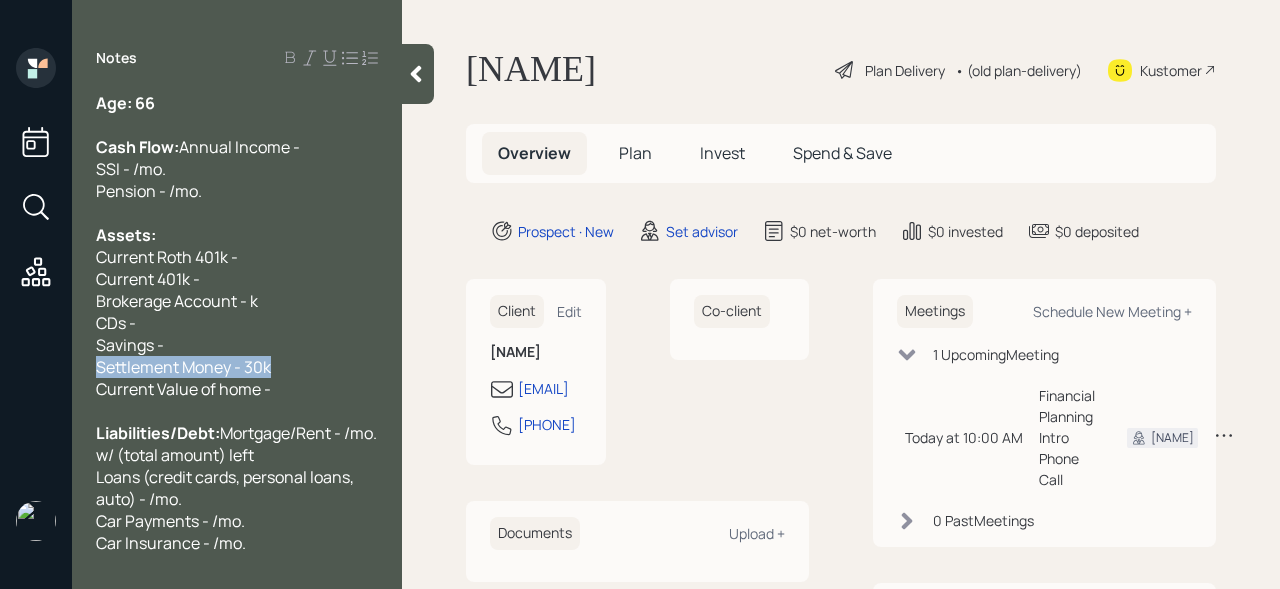 drag, startPoint x: 302, startPoint y: 389, endPoint x: 0, endPoint y: 389, distance: 302 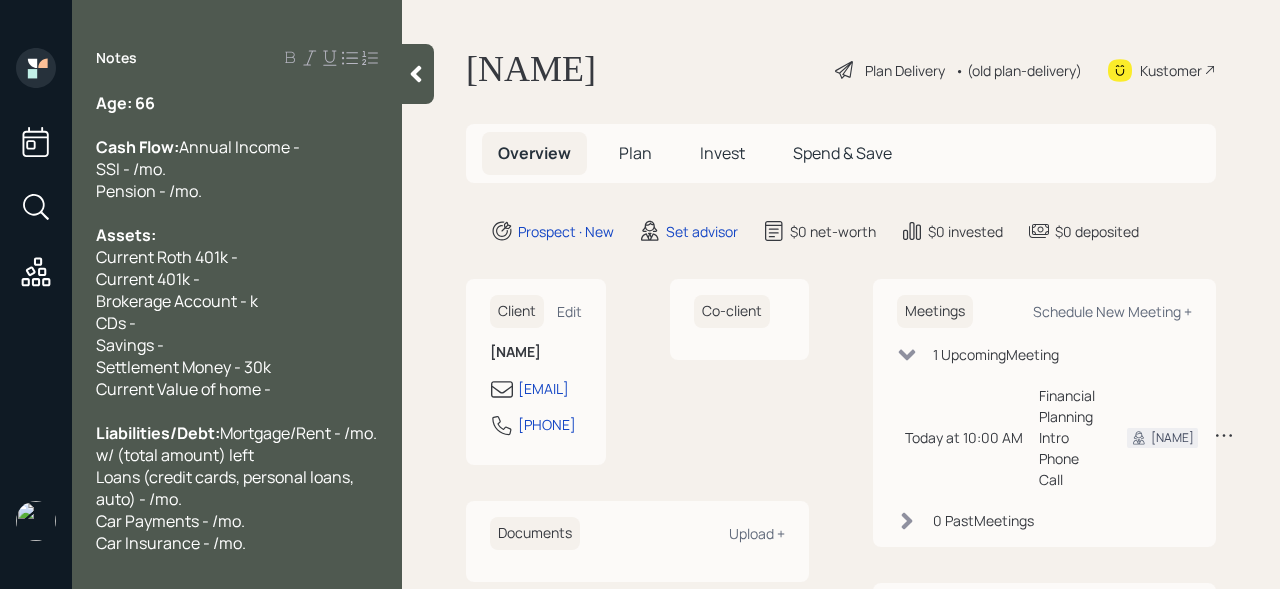 click on "Current 401k -
Brokerage Account - k
CDs -
Savings -
Settlement Money - 30k
Current Value of home -" at bounding box center (125, 103) 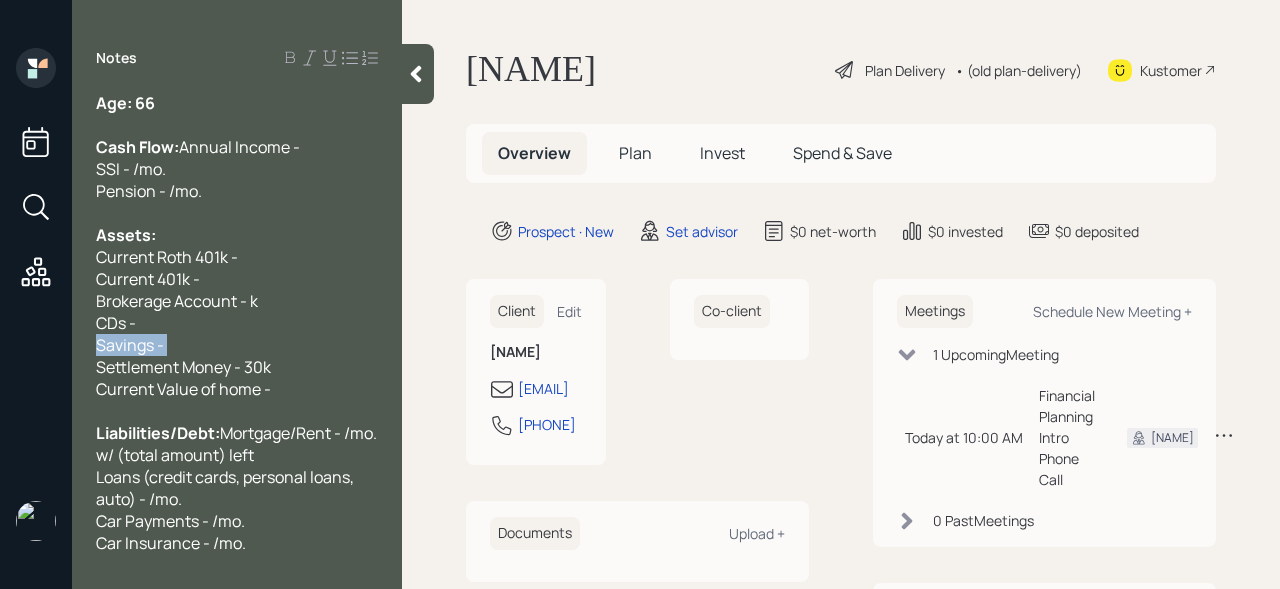 drag, startPoint x: 144, startPoint y: 374, endPoint x: 59, endPoint y: 374, distance: 85 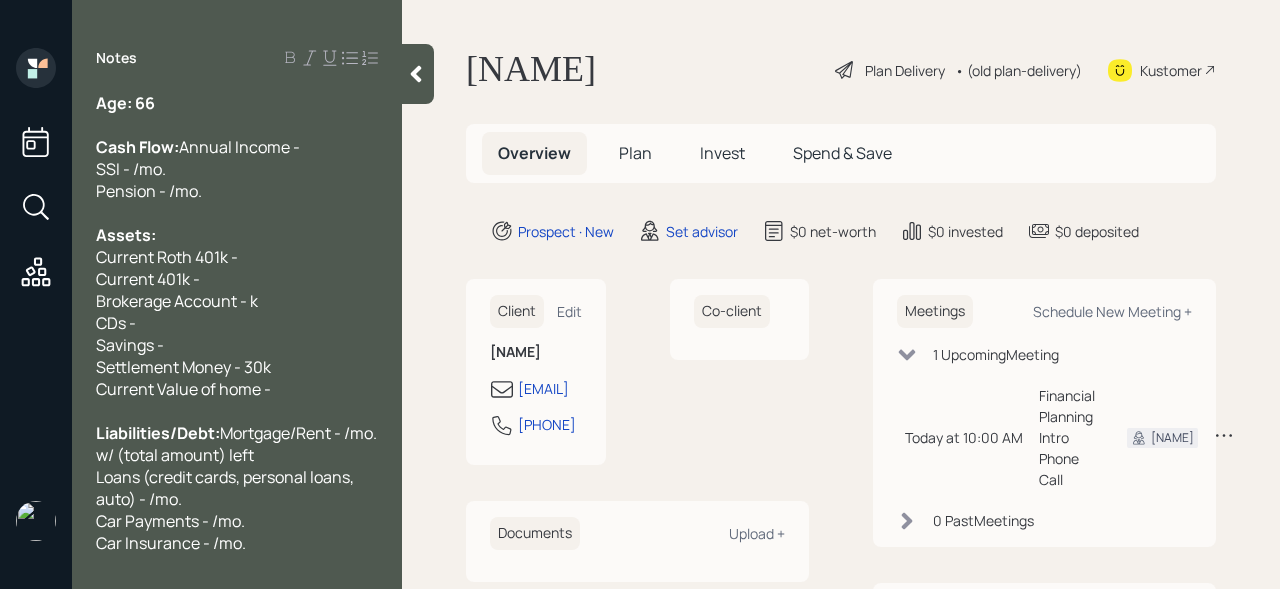 click on "Current 401k -
Brokerage Account - k
CDs -
Savings -
Settlement Money - 30k
Current Value of home -" at bounding box center (237, 103) 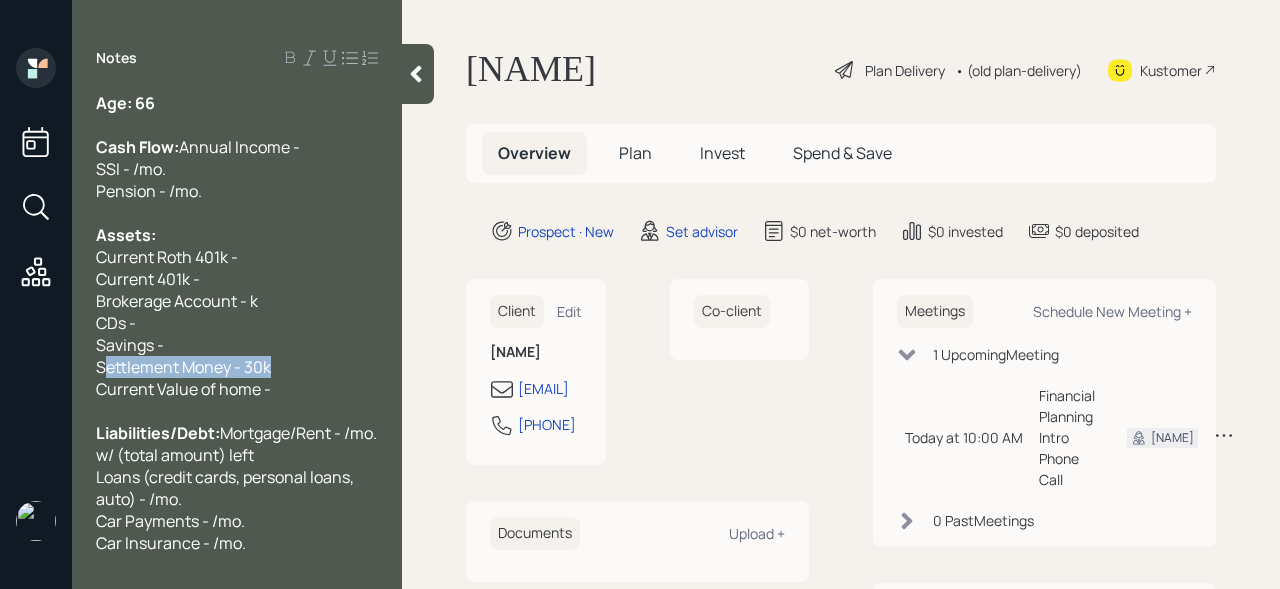 drag, startPoint x: 332, startPoint y: 380, endPoint x: 43, endPoint y: 380, distance: 289 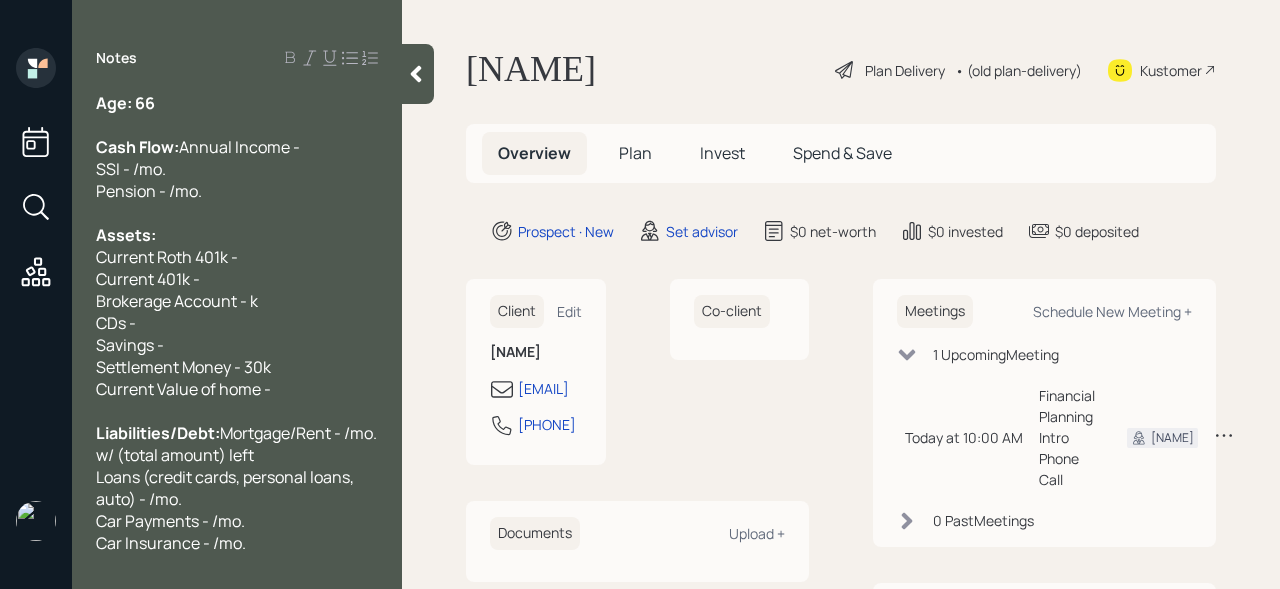 click on "Current 401k -
Brokerage Account - k
CDs -
Savings -
Settlement Money - 30k
Current Value of home -" at bounding box center (125, 103) 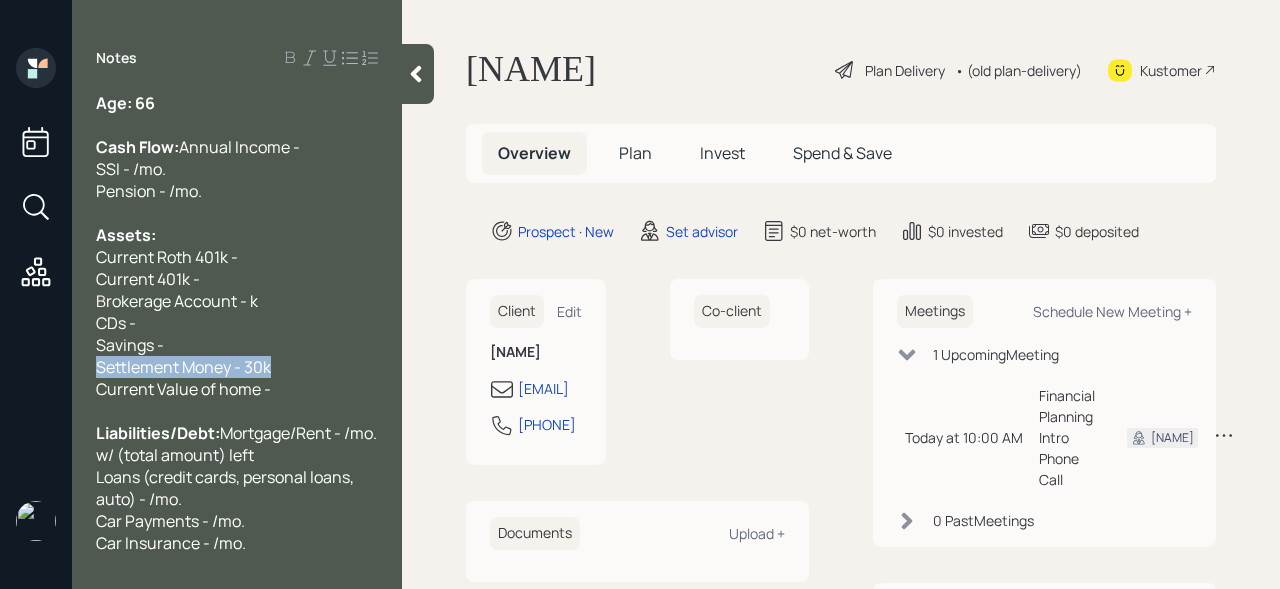 drag, startPoint x: 303, startPoint y: 396, endPoint x: 0, endPoint y: 396, distance: 303 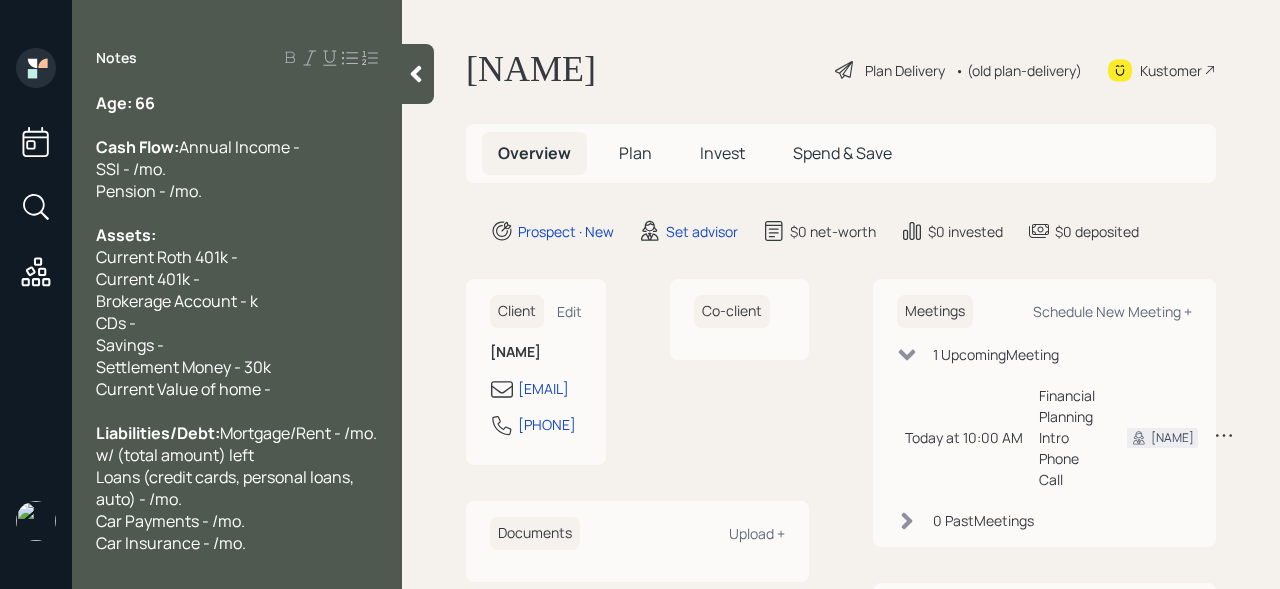 click on "Current 401k -
Brokerage Account - k
CDs -
Savings -
Settlement Money - 30k
Current Value of home -" at bounding box center [125, 103] 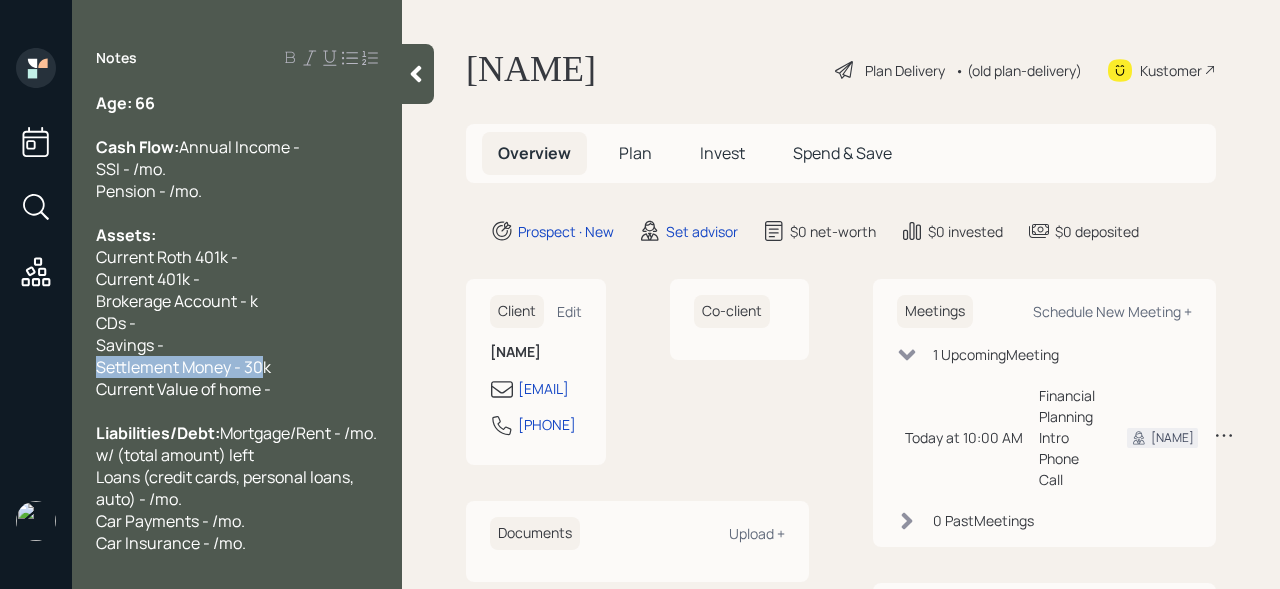 drag, startPoint x: 264, startPoint y: 385, endPoint x: 15, endPoint y: 385, distance: 249 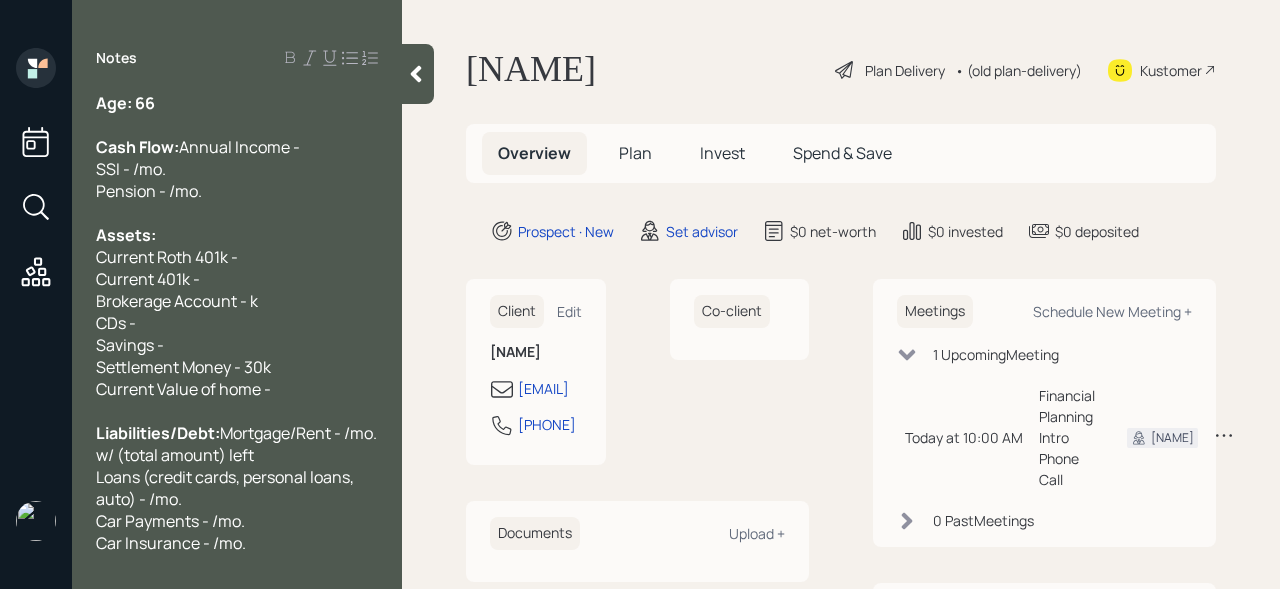 click on "Current 401k -
Brokerage Account - k
CDs -
Savings -
Settlement Money - 30k
Current Value of home -" at bounding box center [125, 103] 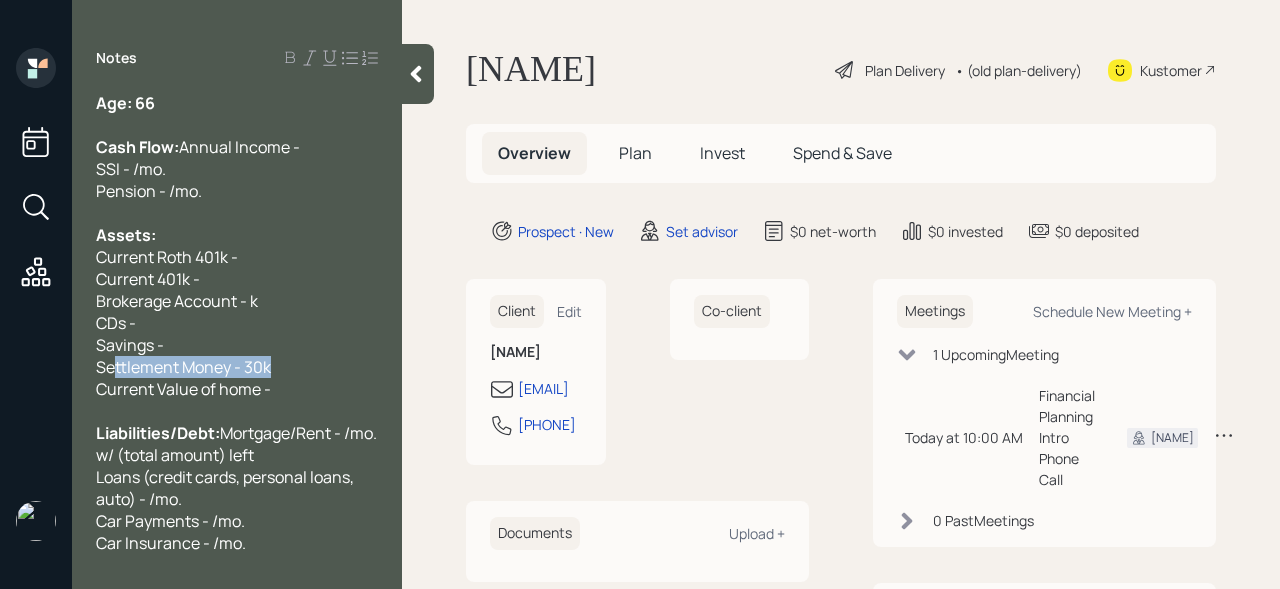 drag, startPoint x: 340, startPoint y: 395, endPoint x: 48, endPoint y: 397, distance: 292.00684 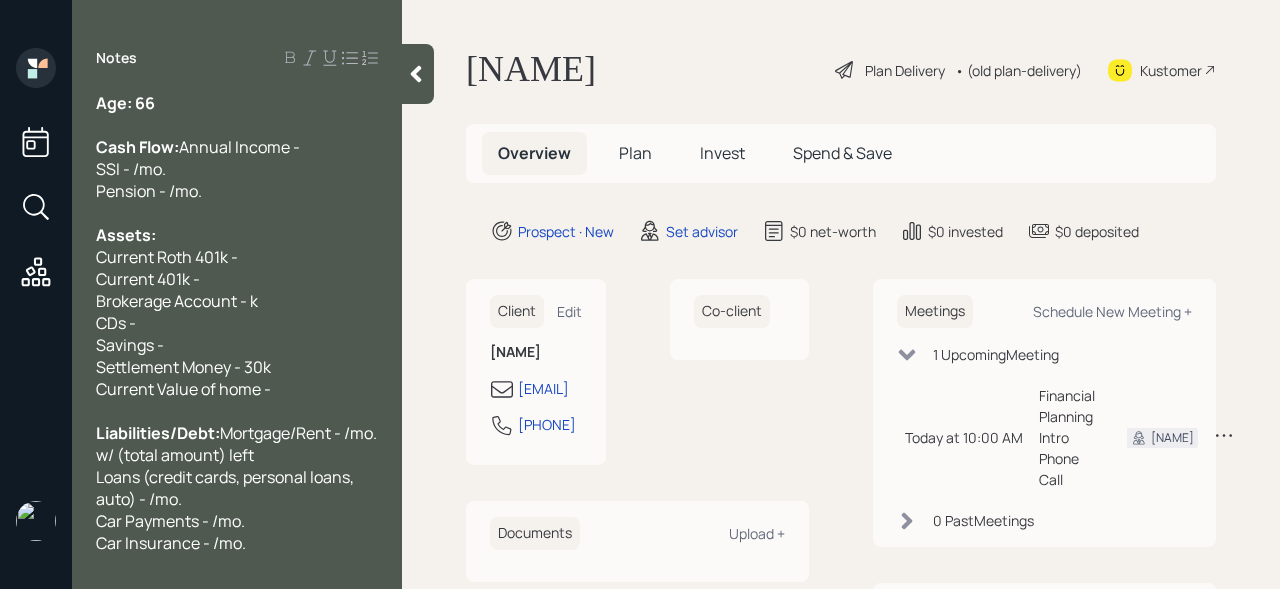 click on "Current 401k -
Brokerage Account - k
CDs -
Savings -
Settlement Money - 30k
Current Value of home -" at bounding box center (125, 103) 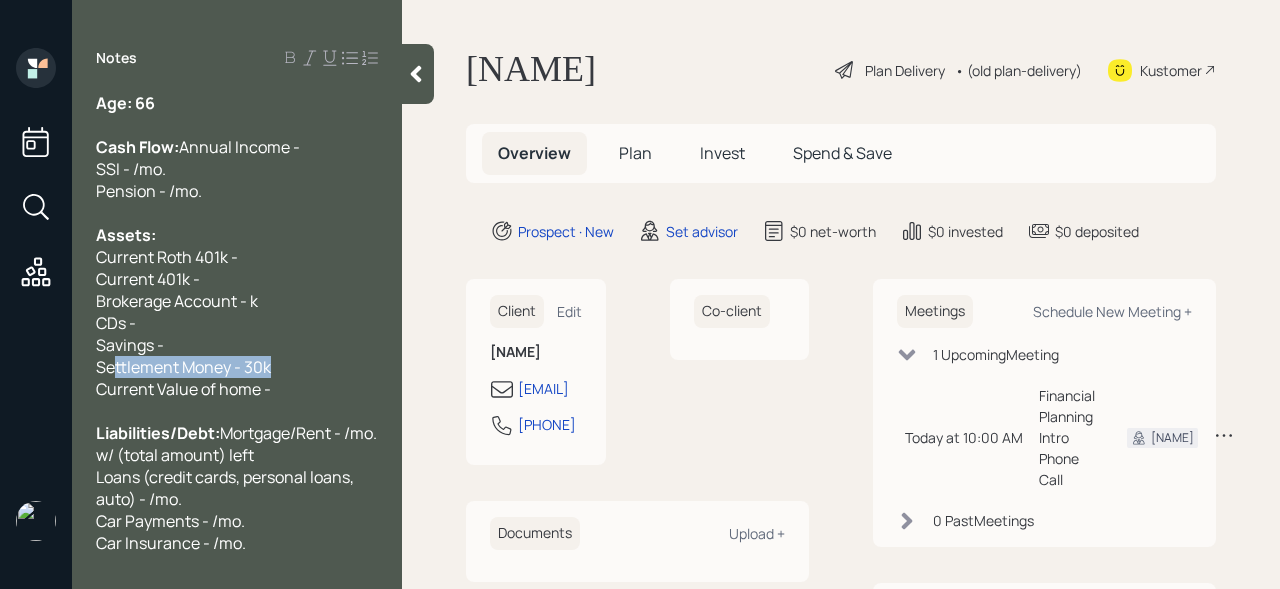 drag, startPoint x: 345, startPoint y: 379, endPoint x: 73, endPoint y: 379, distance: 272 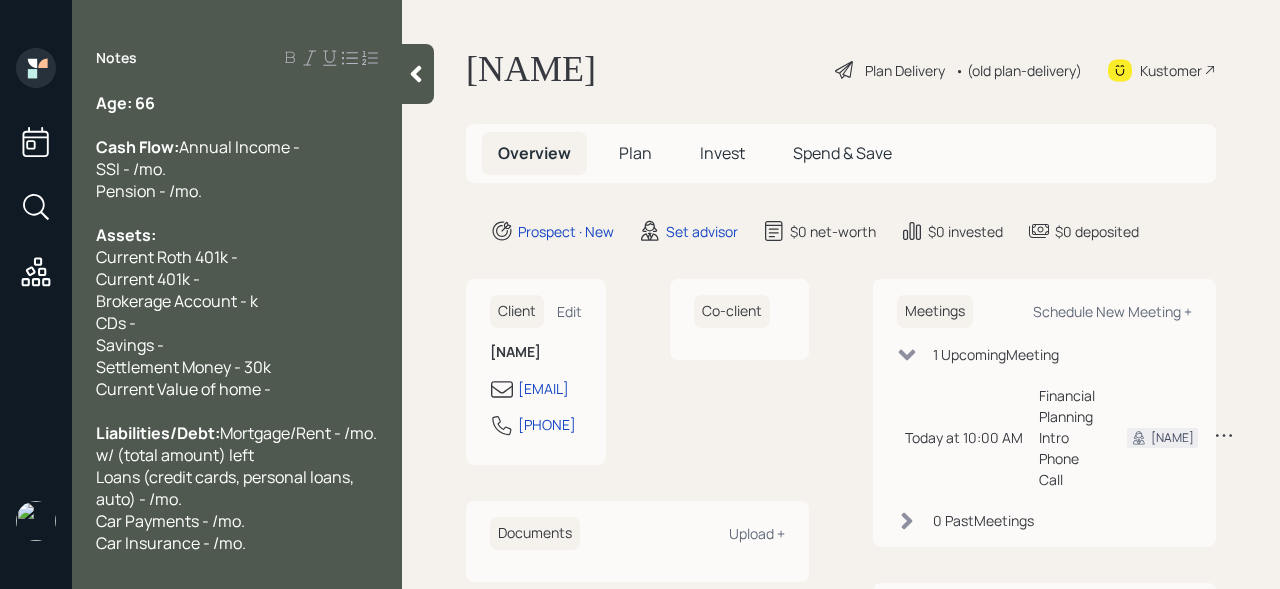 click on "Current 401k -
Brokerage Account - k
CDs -
Savings -
Settlement Money - 30k
Current Value of home -" at bounding box center [125, 103] 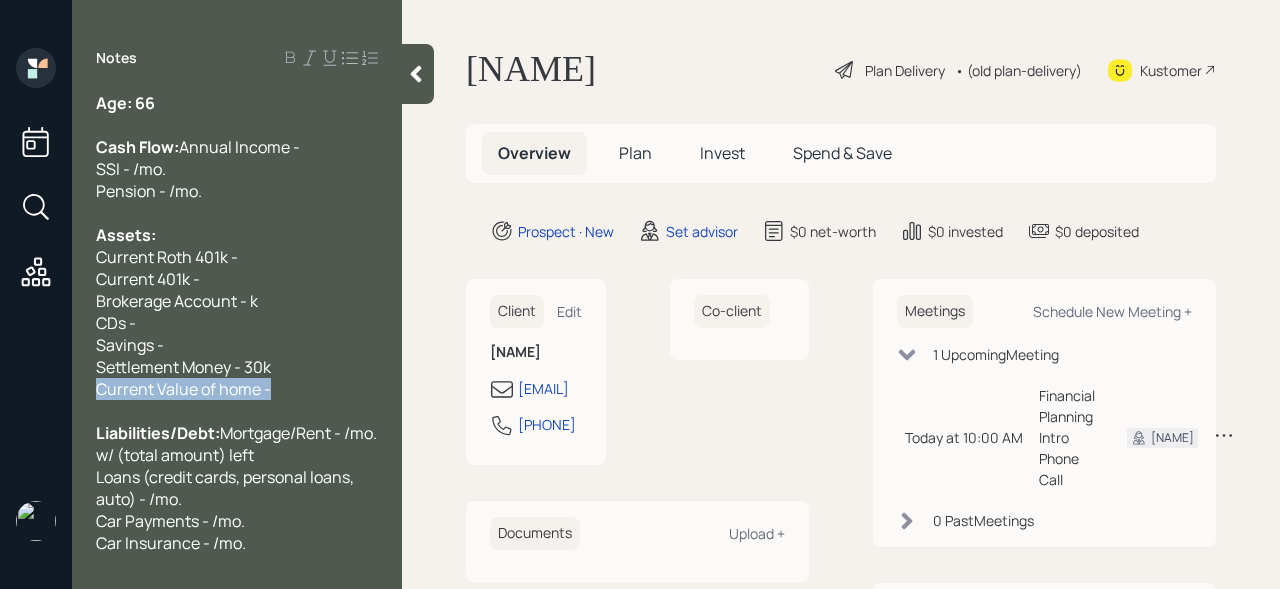 drag, startPoint x: 370, startPoint y: 407, endPoint x: 71, endPoint y: 408, distance: 299.00168 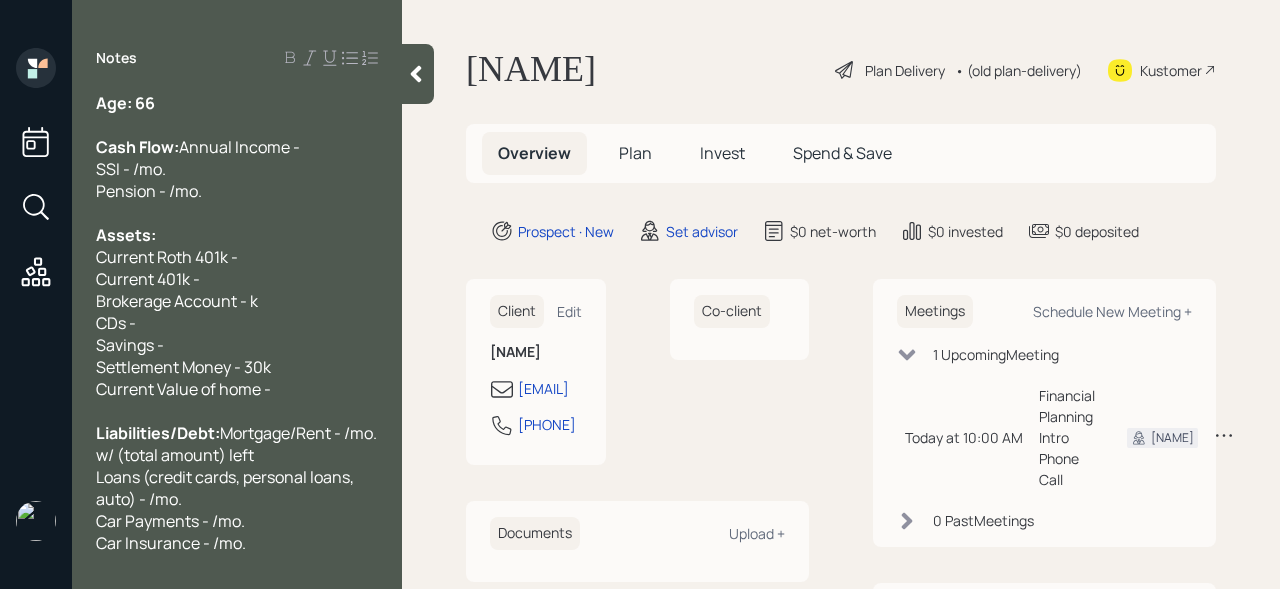 click on "Current 401k -
Brokerage Account - k
CDs -
Savings -
Settlement Money - 30k
Current Value of home -" at bounding box center (125, 103) 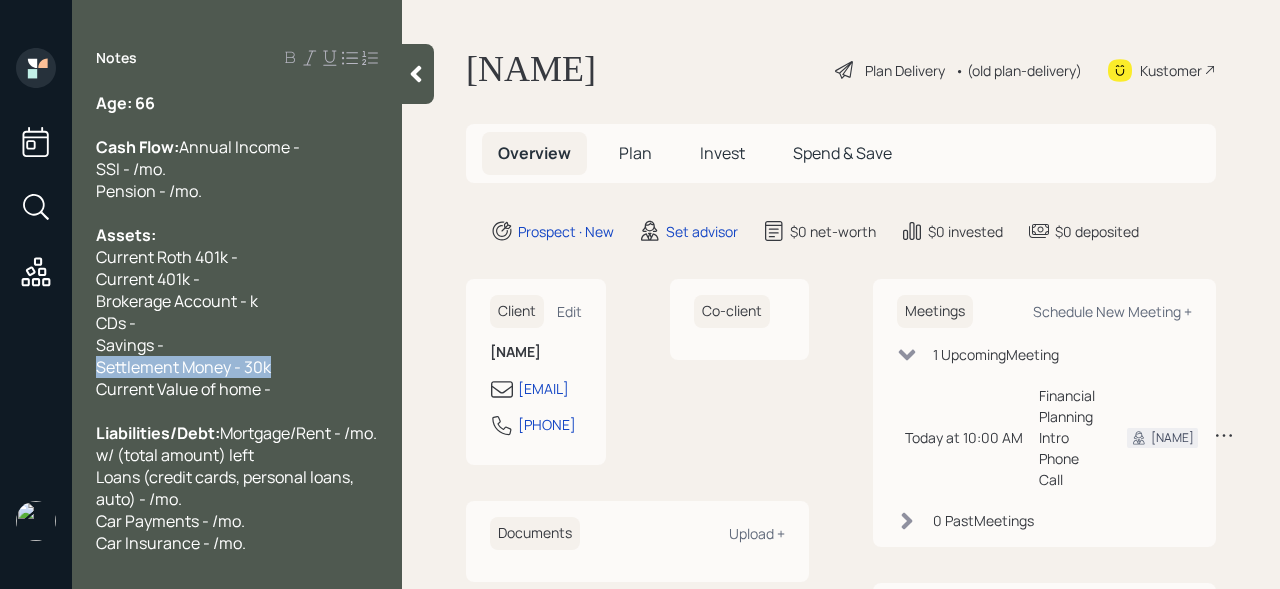 drag, startPoint x: 331, startPoint y: 385, endPoint x: 19, endPoint y: 385, distance: 312 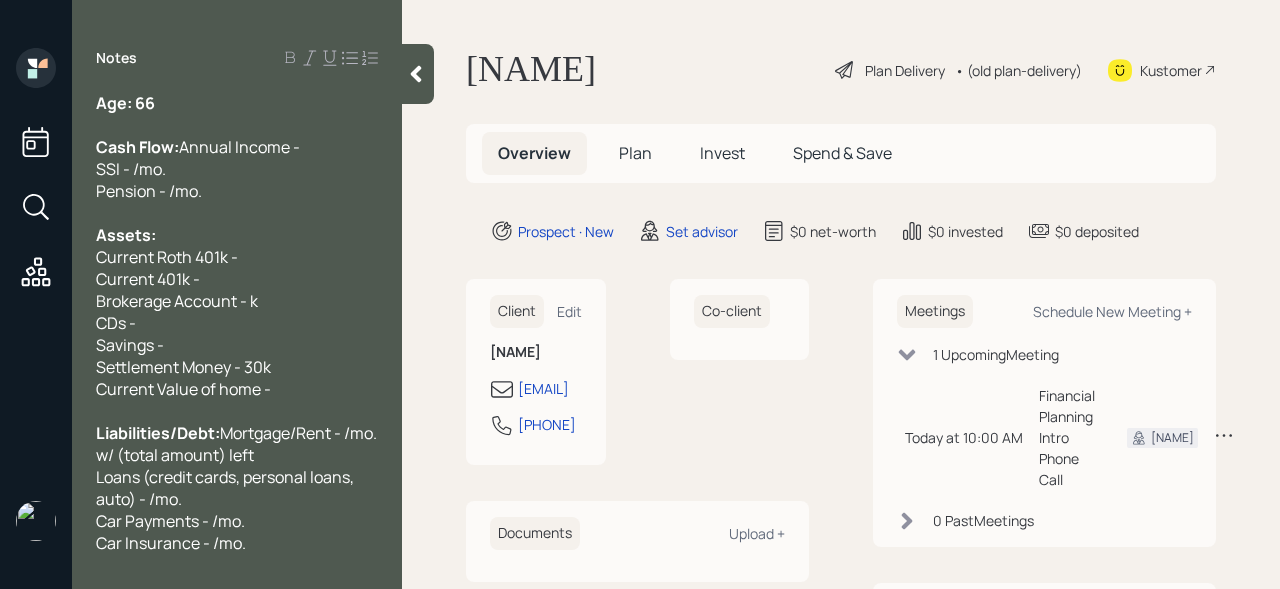click on "Current 401k -
Brokerage Account - k
CDs -
Savings -
Settlement Money - 30k
Current Value of home -" at bounding box center [125, 103] 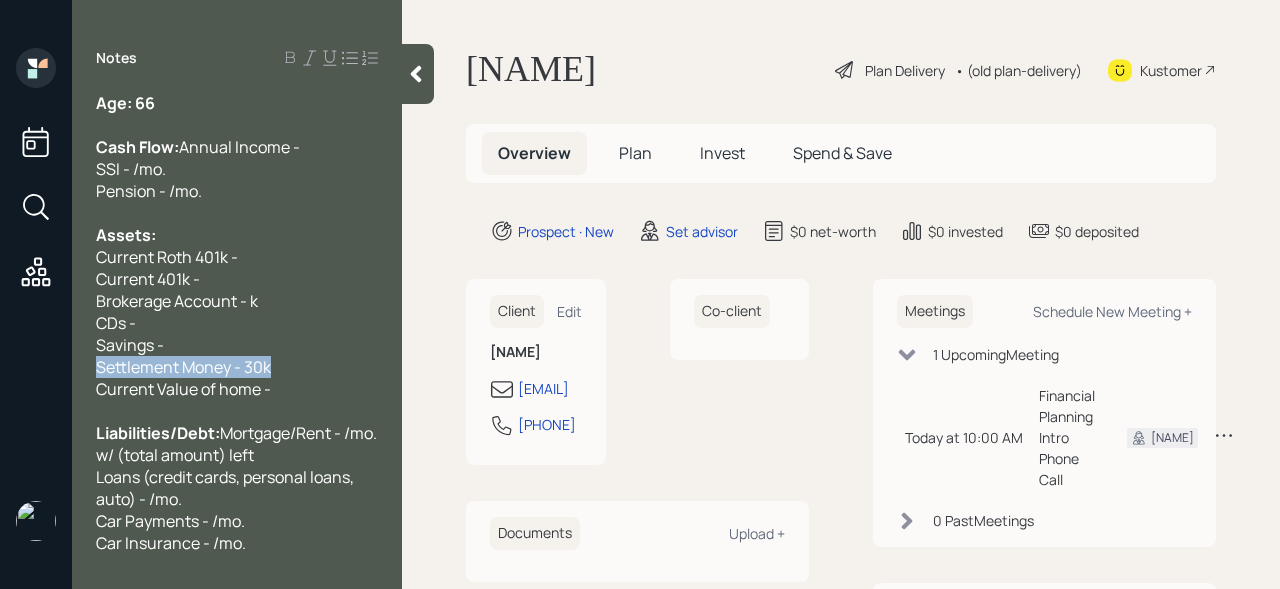 drag, startPoint x: 301, startPoint y: 389, endPoint x: 51, endPoint y: 389, distance: 250 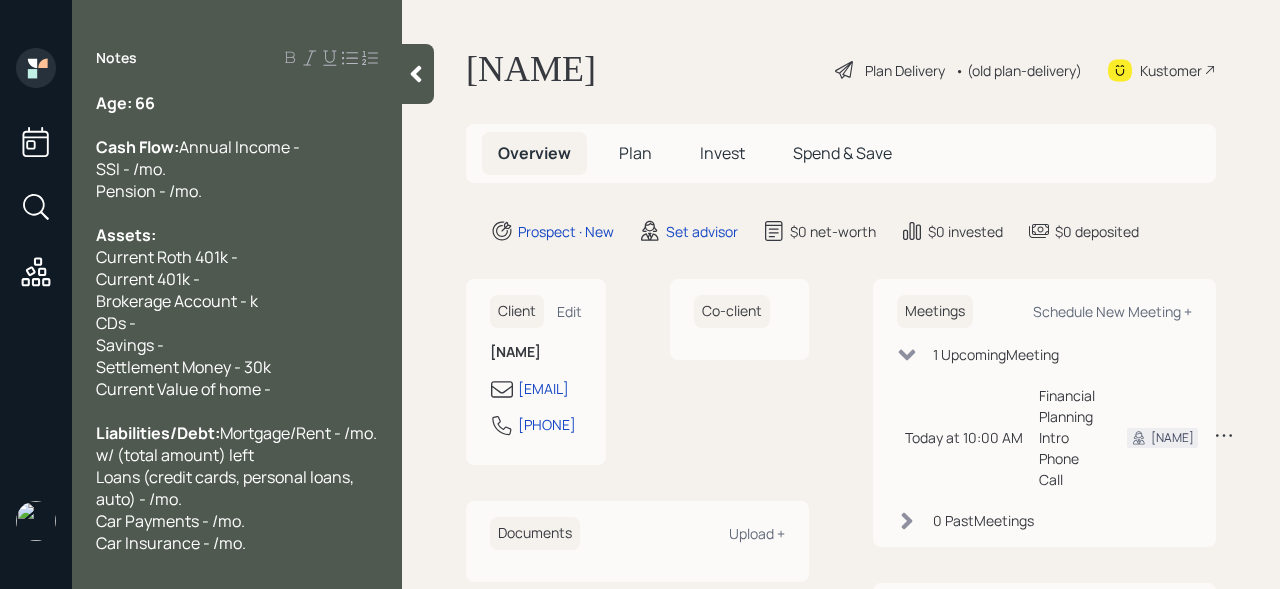 click on "Current 401k -
Brokerage Account - k
CDs -
Savings -
Settlement Money - 30k
Current Value of home -" at bounding box center (125, 103) 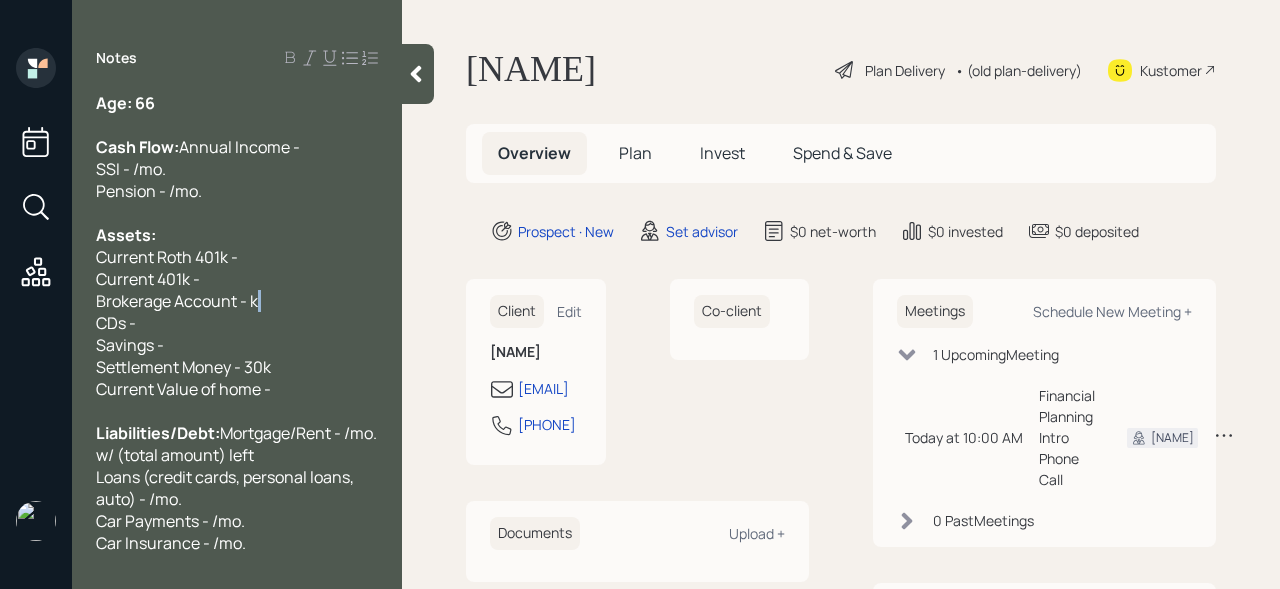 drag, startPoint x: 356, startPoint y: 314, endPoint x: 0, endPoint y: 344, distance: 357.2618 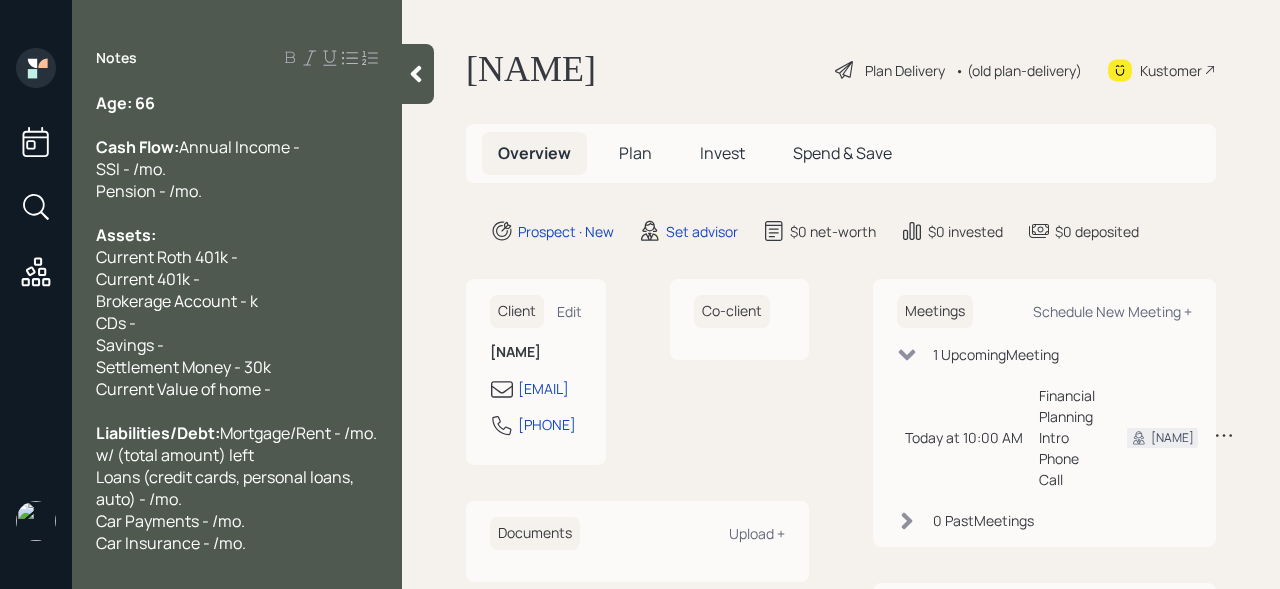 click on "Current 401k -
Brokerage Account - k
CDs -
Savings -
Settlement Money - 30k
Current Value of home -" at bounding box center [125, 103] 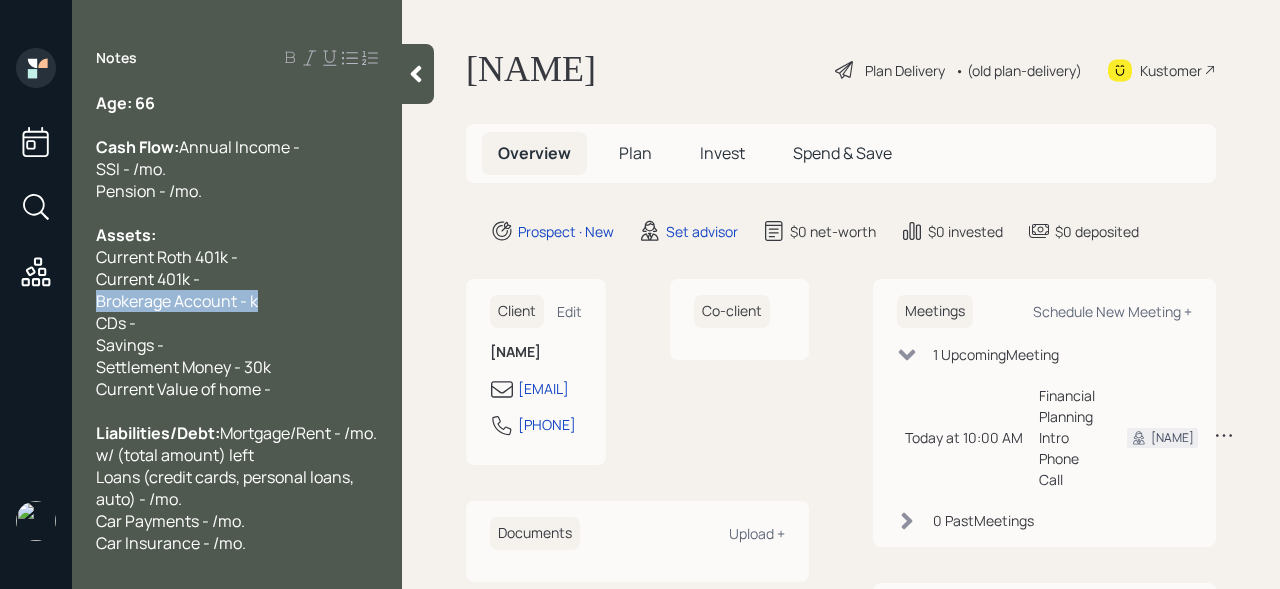 drag, startPoint x: 265, startPoint y: 321, endPoint x: 0, endPoint y: 320, distance: 265.0019 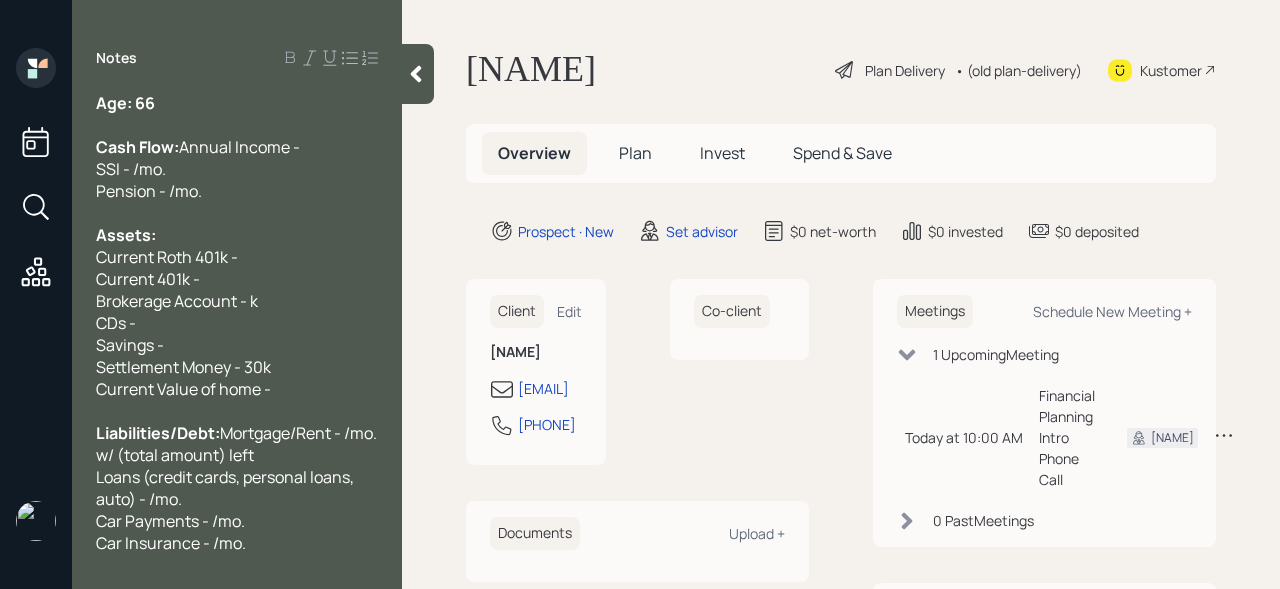 click on "Current 401k -
Brokerage Account - k
CDs -
Savings -
Settlement Money - 30k
Current Value of home -" at bounding box center (125, 103) 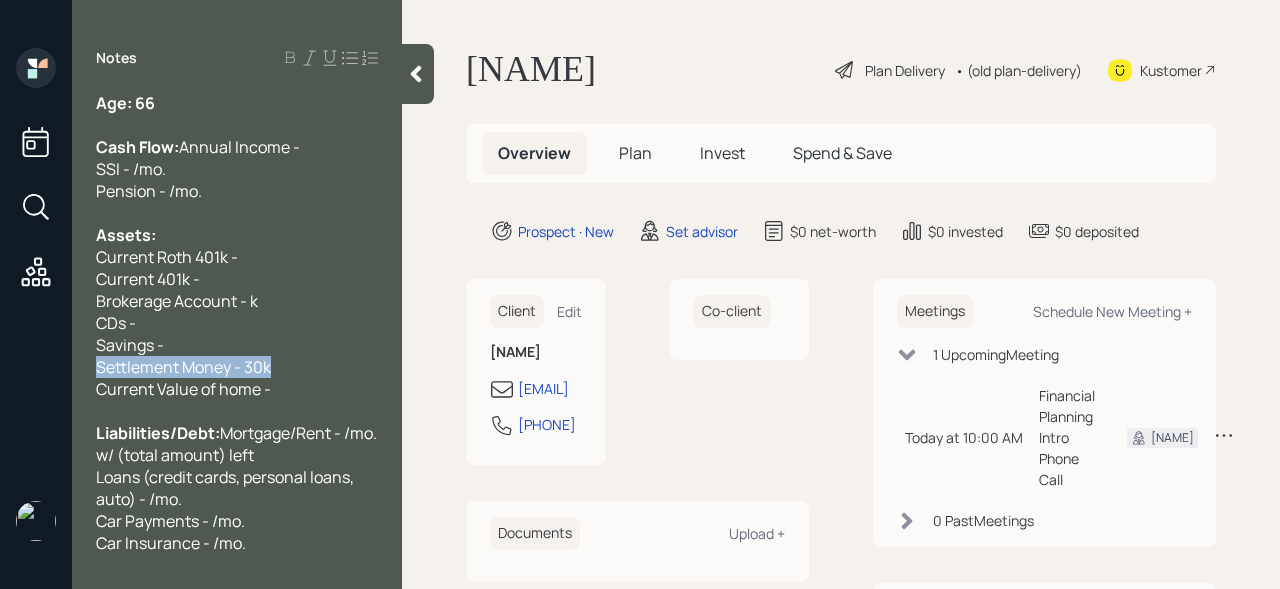 drag, startPoint x: 290, startPoint y: 384, endPoint x: 0, endPoint y: 384, distance: 290 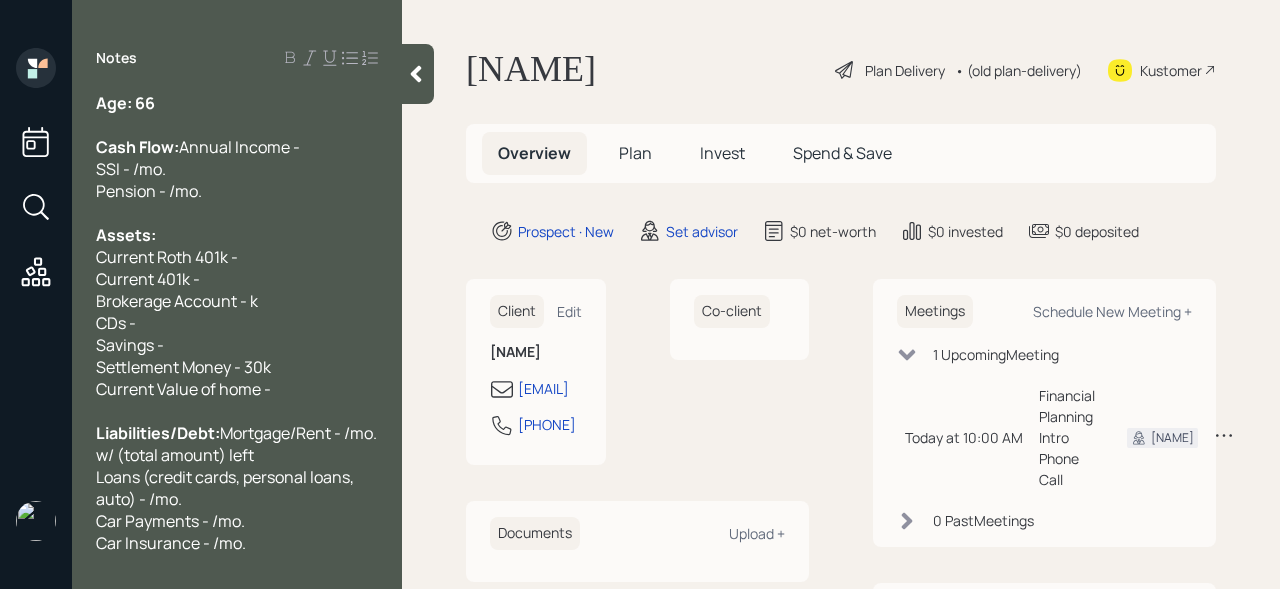 click on "Current 401k -
Brokerage Account - k
CDs -
Savings -
Settlement Money - 30k
Current Value of home -" at bounding box center (237, 103) 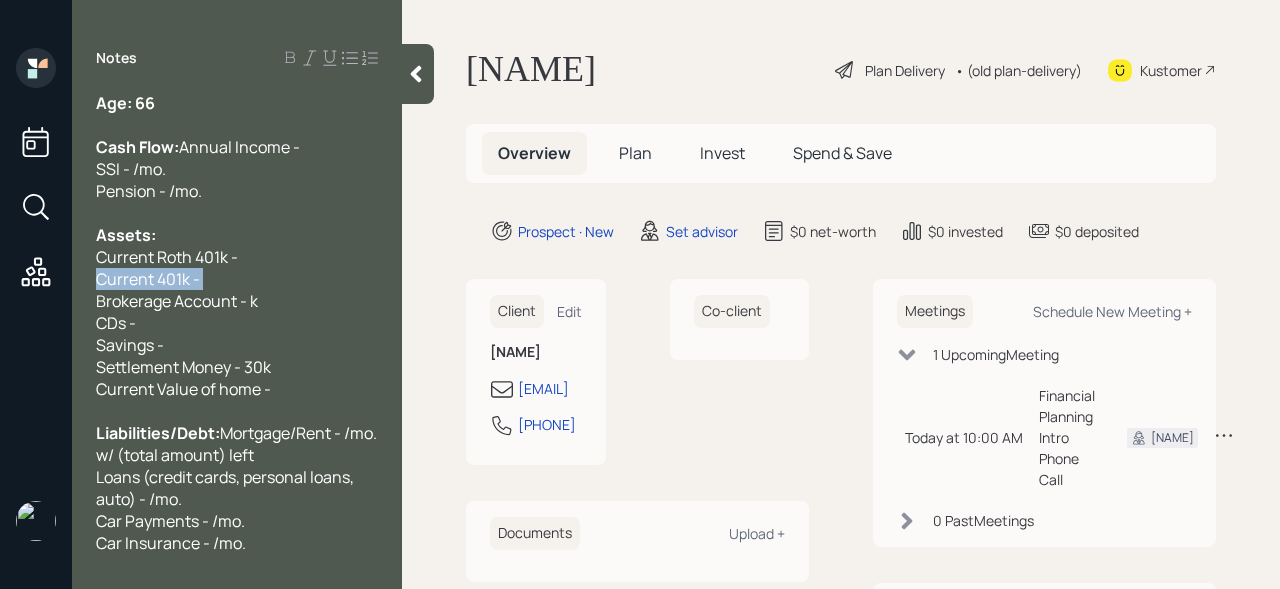 drag, startPoint x: 301, startPoint y: 292, endPoint x: 0, endPoint y: 292, distance: 301 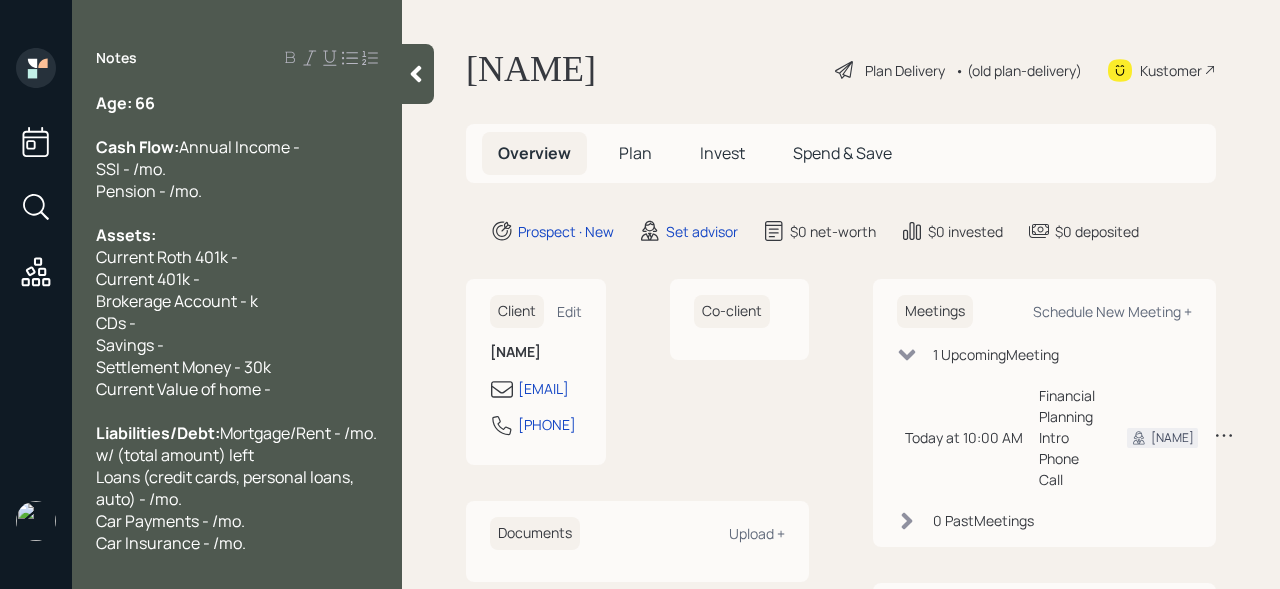 click on "Current 401k -
Brokerage Account - k
CDs -
Savings -
Settlement Money - 30k
Current Value of home -" at bounding box center [237, 103] 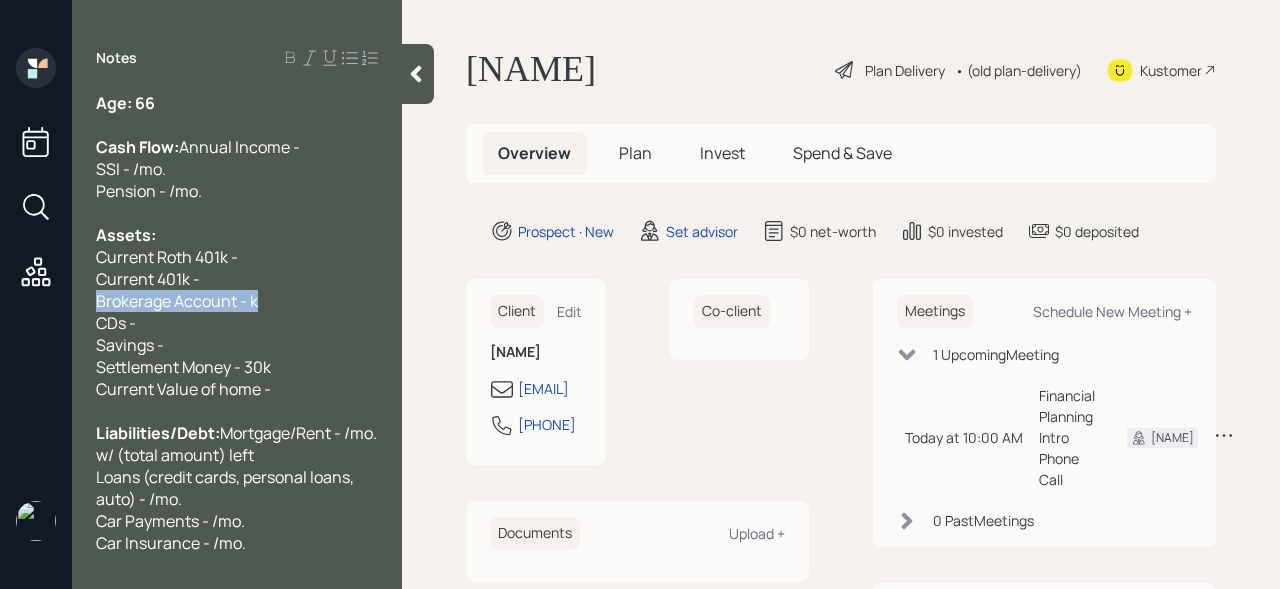 drag, startPoint x: 287, startPoint y: 320, endPoint x: 41, endPoint y: 320, distance: 246 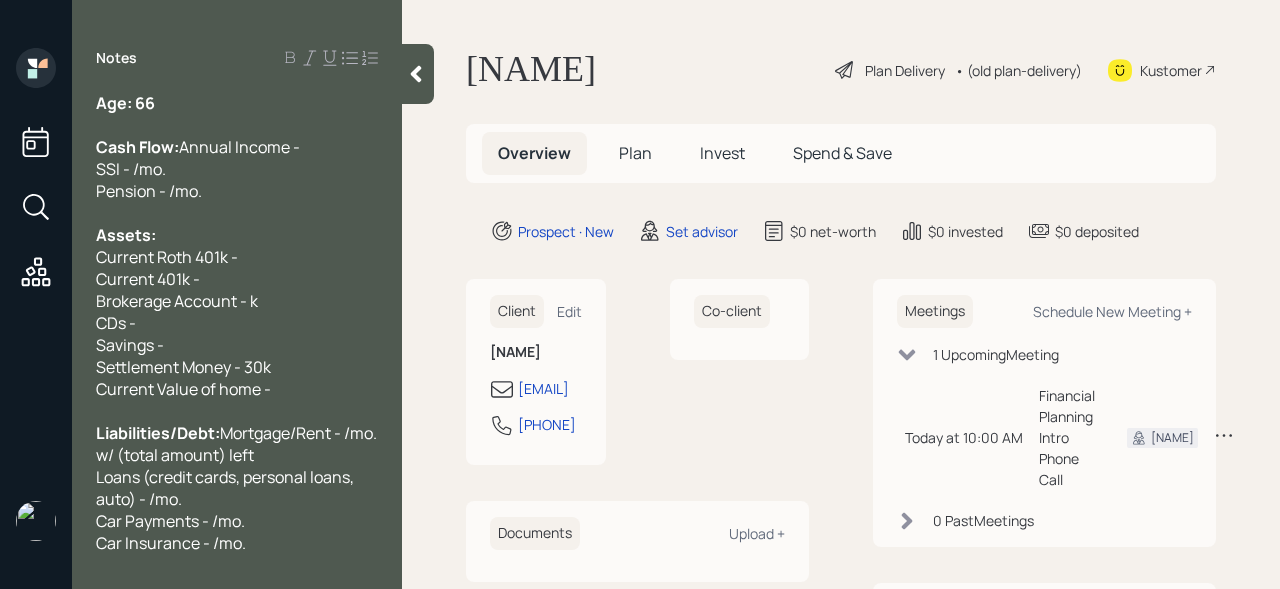 click on "Current 401k -
Brokerage Account - k
CDs -
Savings -
Settlement Money - 30k
Current Value of home -" at bounding box center [125, 103] 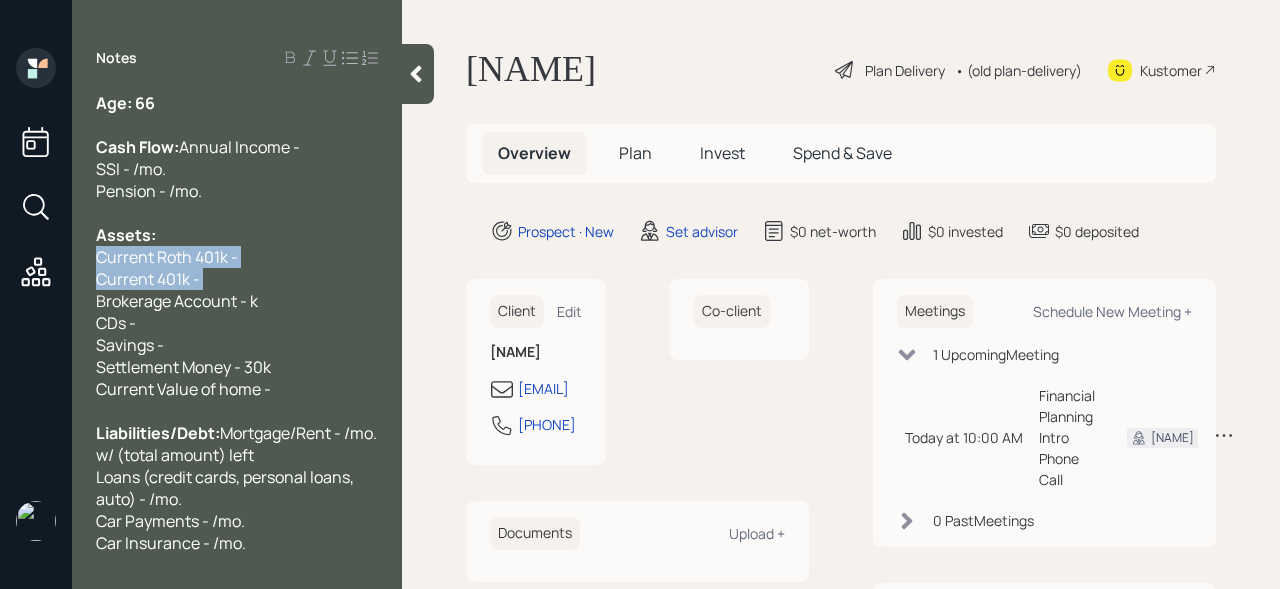 drag, startPoint x: 273, startPoint y: 306, endPoint x: 93, endPoint y: 280, distance: 181.86809 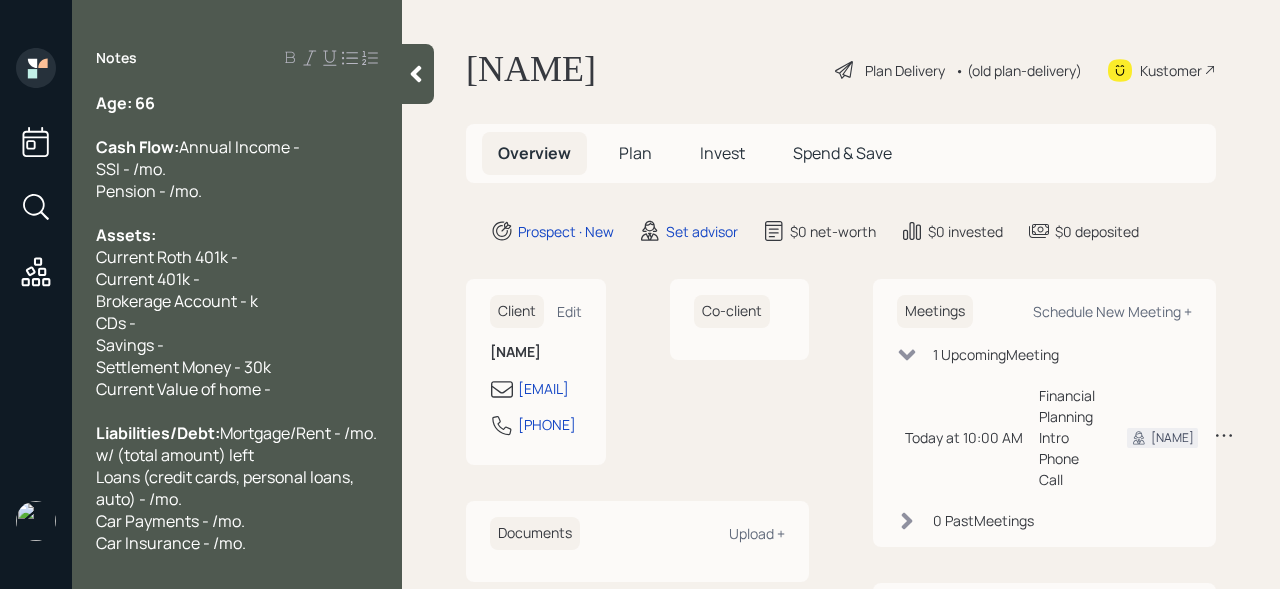 click on "Current 401k -
Brokerage Account - k
CDs -
Savings -
Settlement Money - 30k
Current Value of home -" at bounding box center [125, 103] 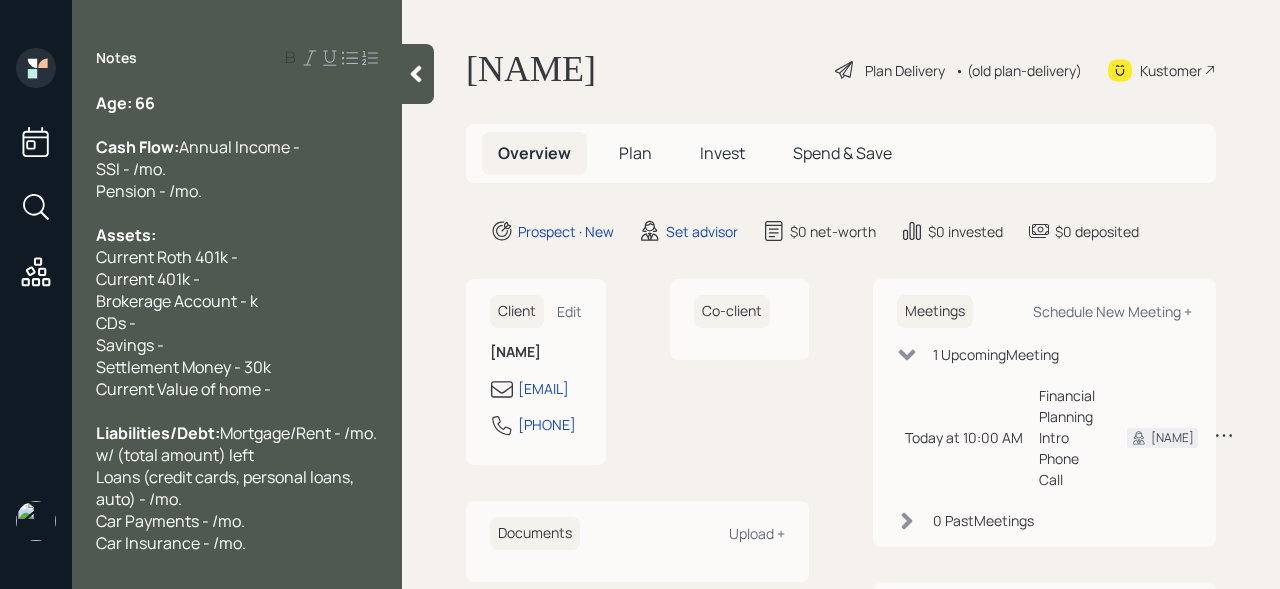 click on "Age: 66" at bounding box center (237, 103) 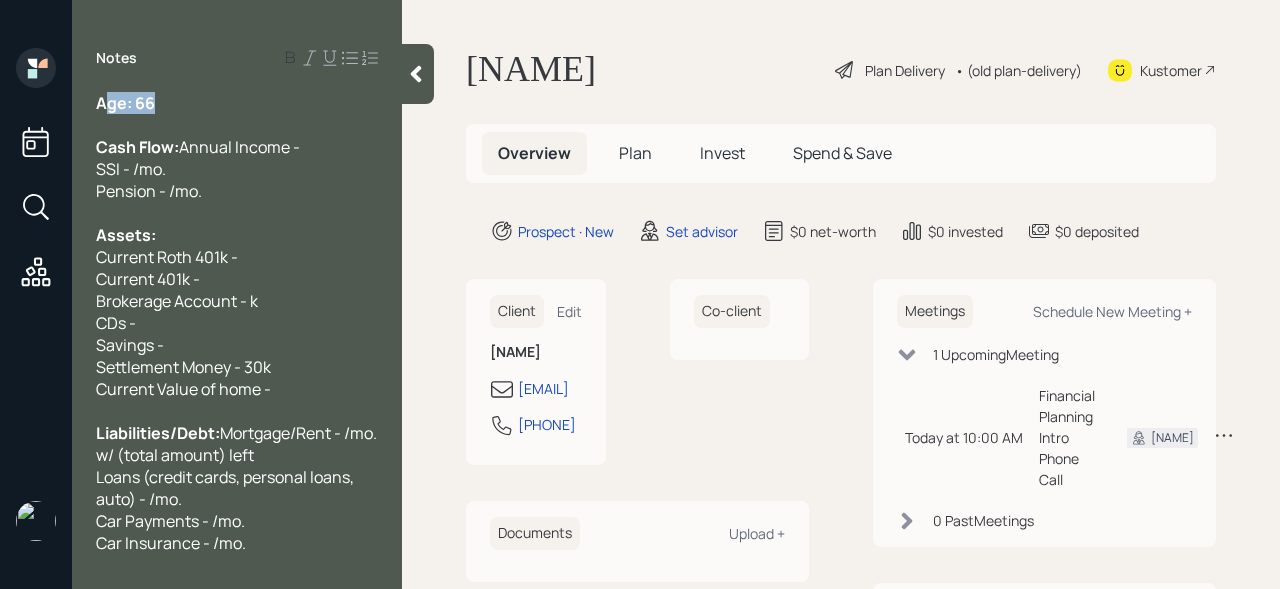 drag, startPoint x: 190, startPoint y: 99, endPoint x: 108, endPoint y: 99, distance: 82 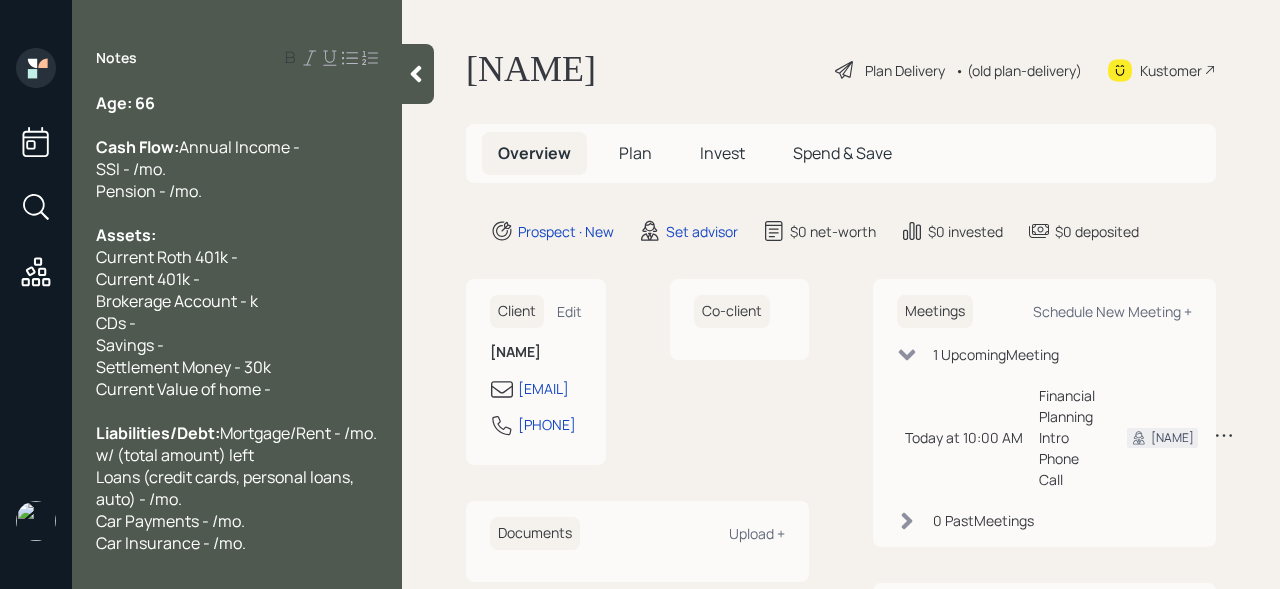 click on "Age: 66" at bounding box center [125, 103] 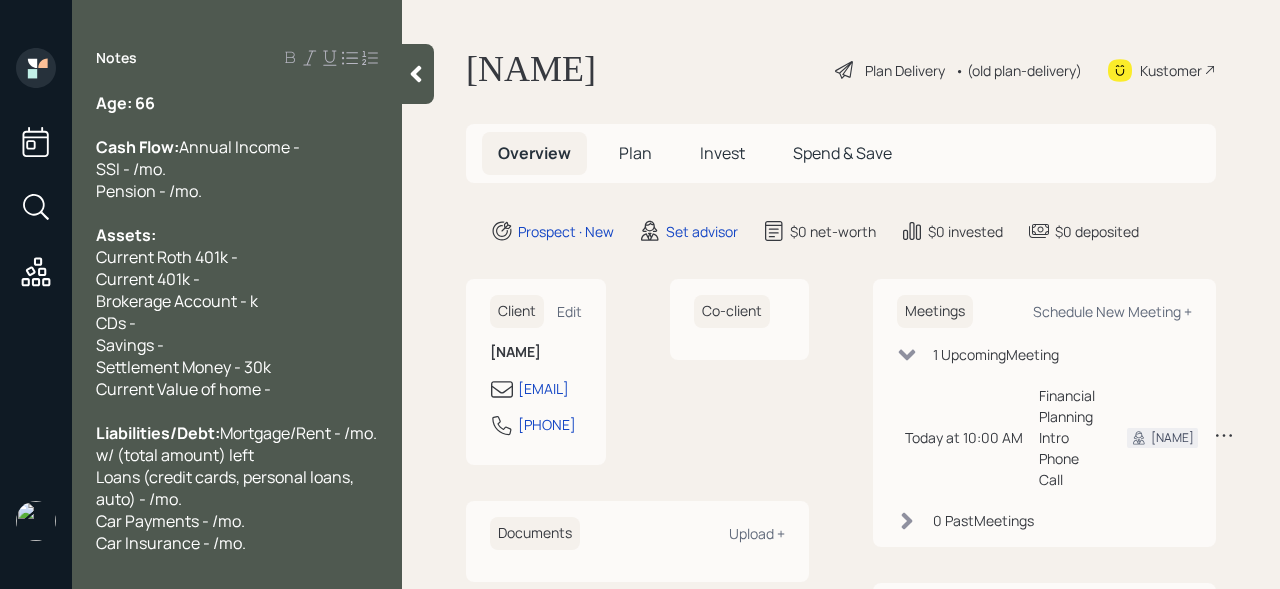 click on "Age: 66" at bounding box center [237, 103] 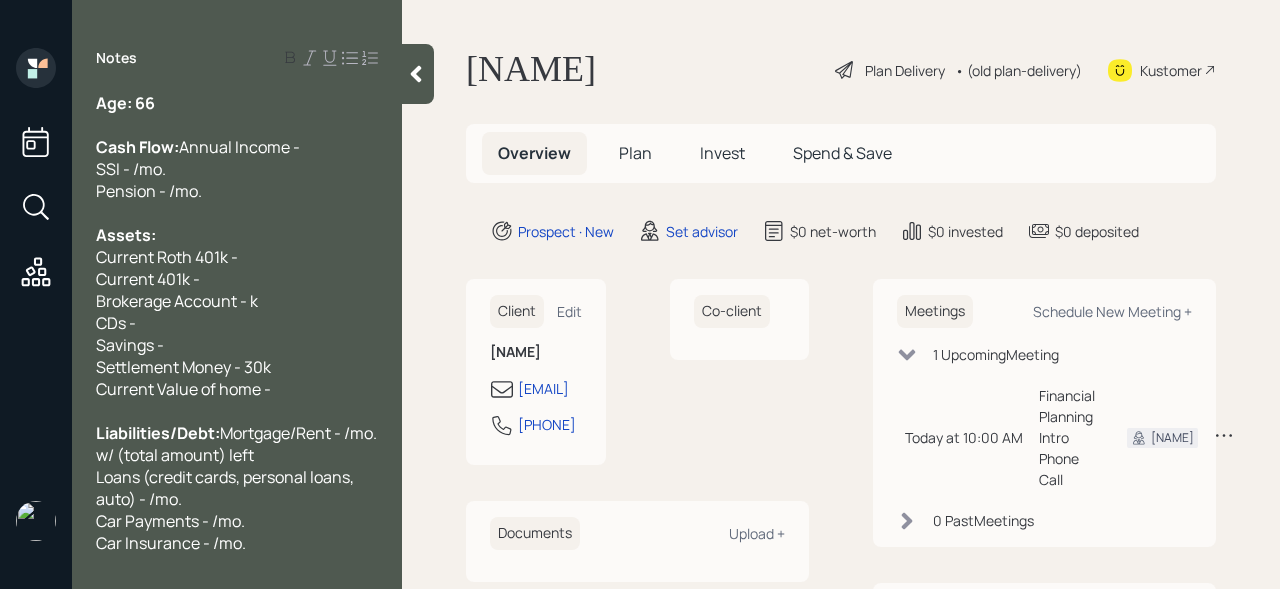 click on "Age: 66" at bounding box center (237, 103) 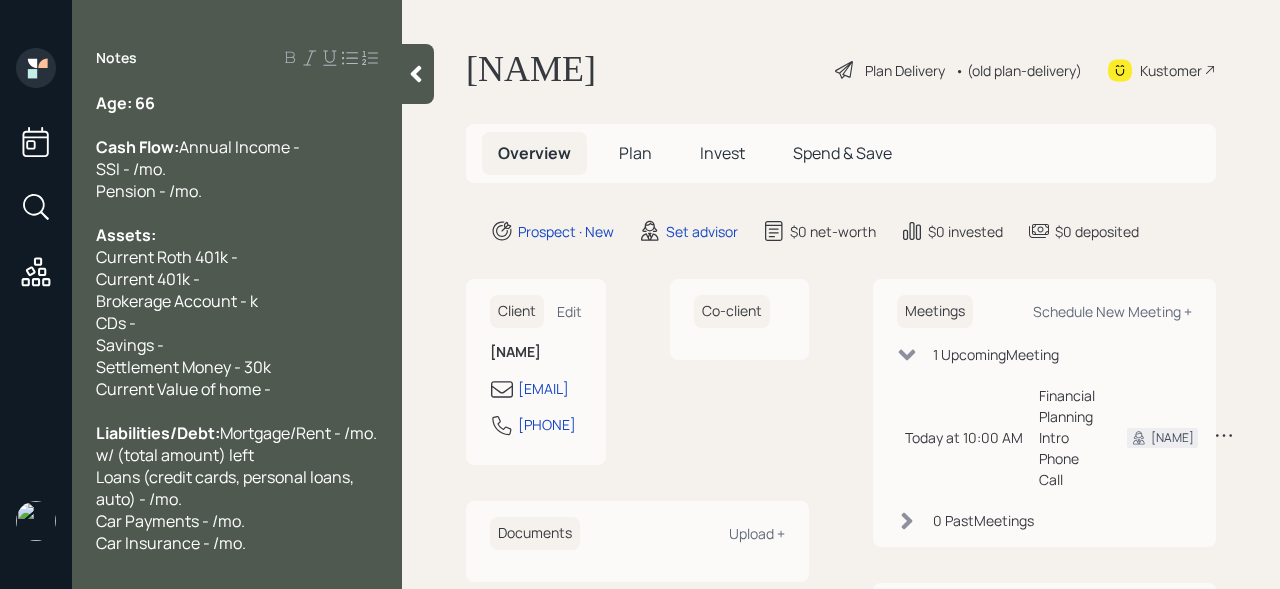 click at bounding box center [237, 103] 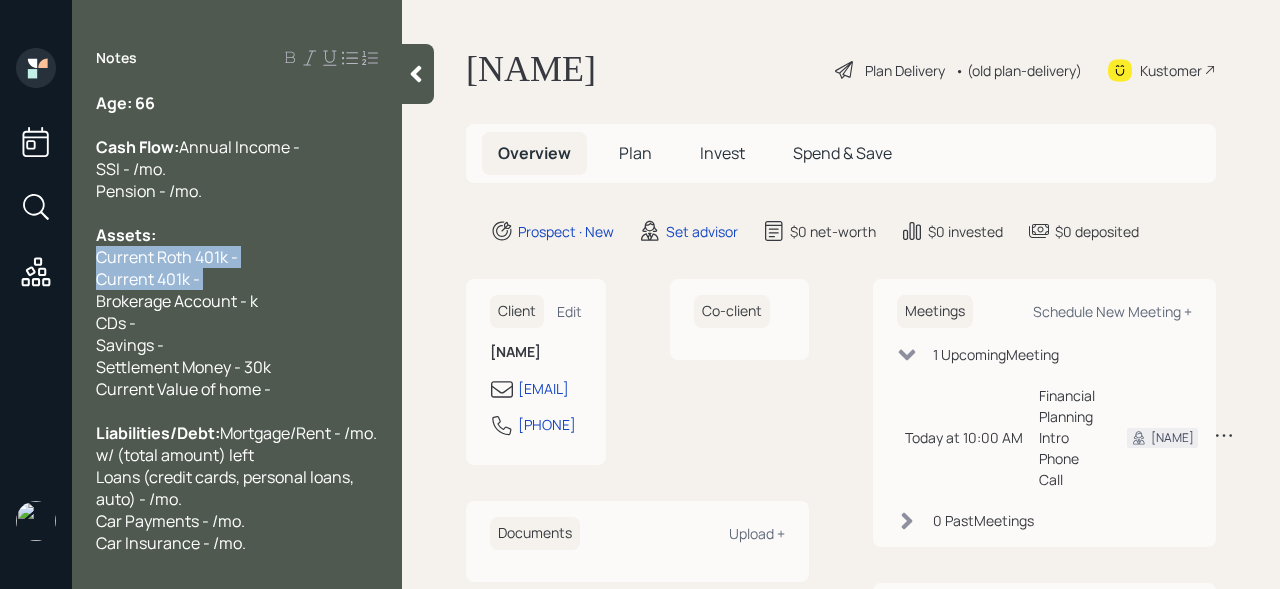 drag, startPoint x: 304, startPoint y: 291, endPoint x: 81, endPoint y: 276, distance: 223.50392 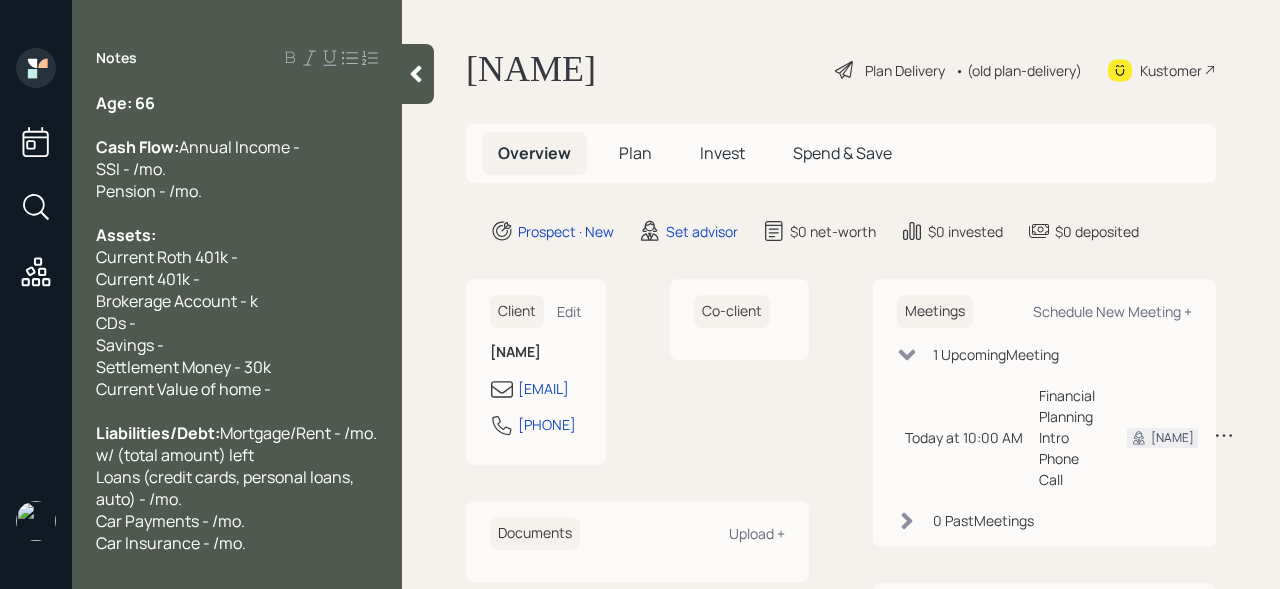 click on "Current Roth 401k -" at bounding box center [125, 103] 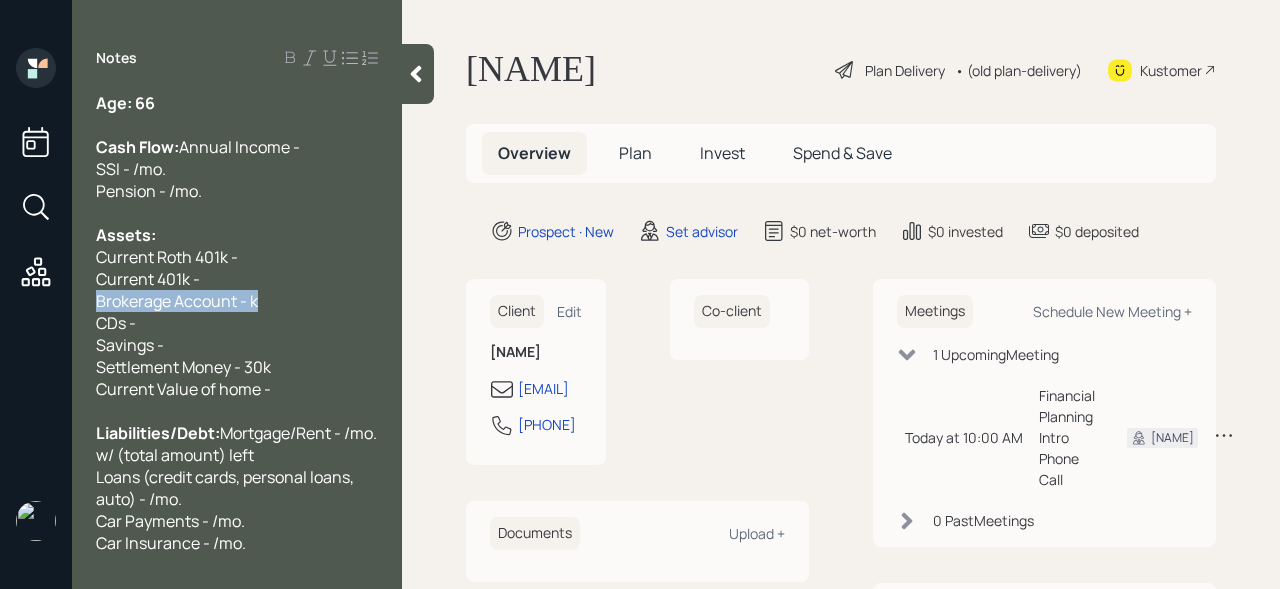drag, startPoint x: 286, startPoint y: 321, endPoint x: 2, endPoint y: 321, distance: 284 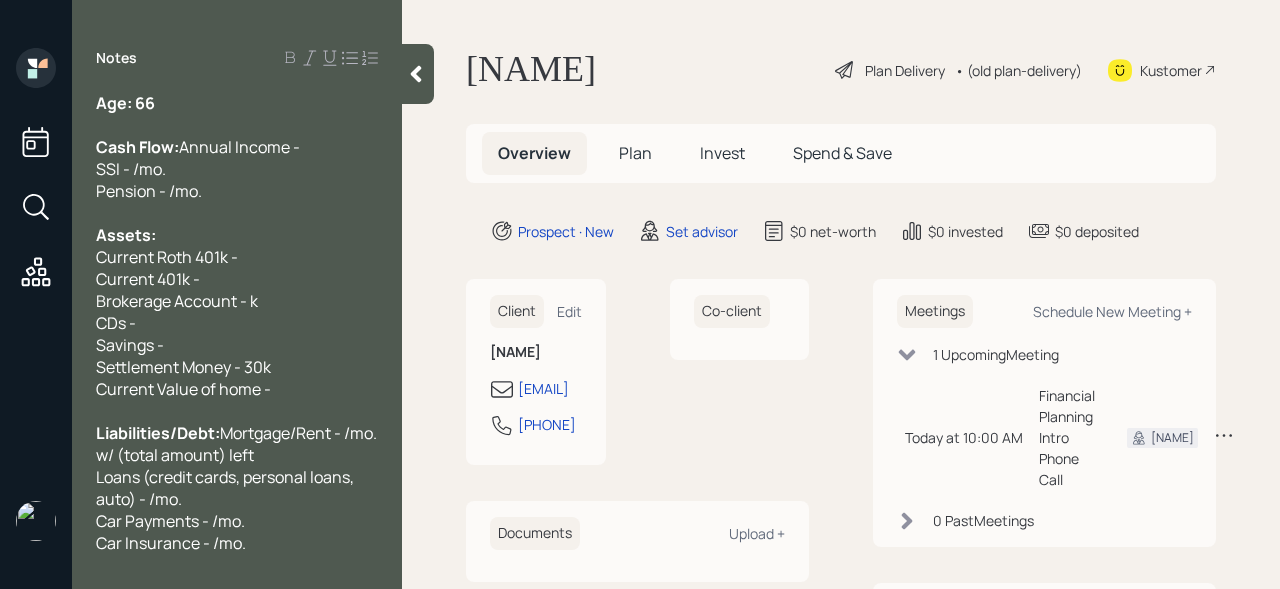 click on "Current 401k -
Brokerage Account - k
CDs -
Savings -
Settlement Money - 30k
Current Value of home -" at bounding box center [237, 103] 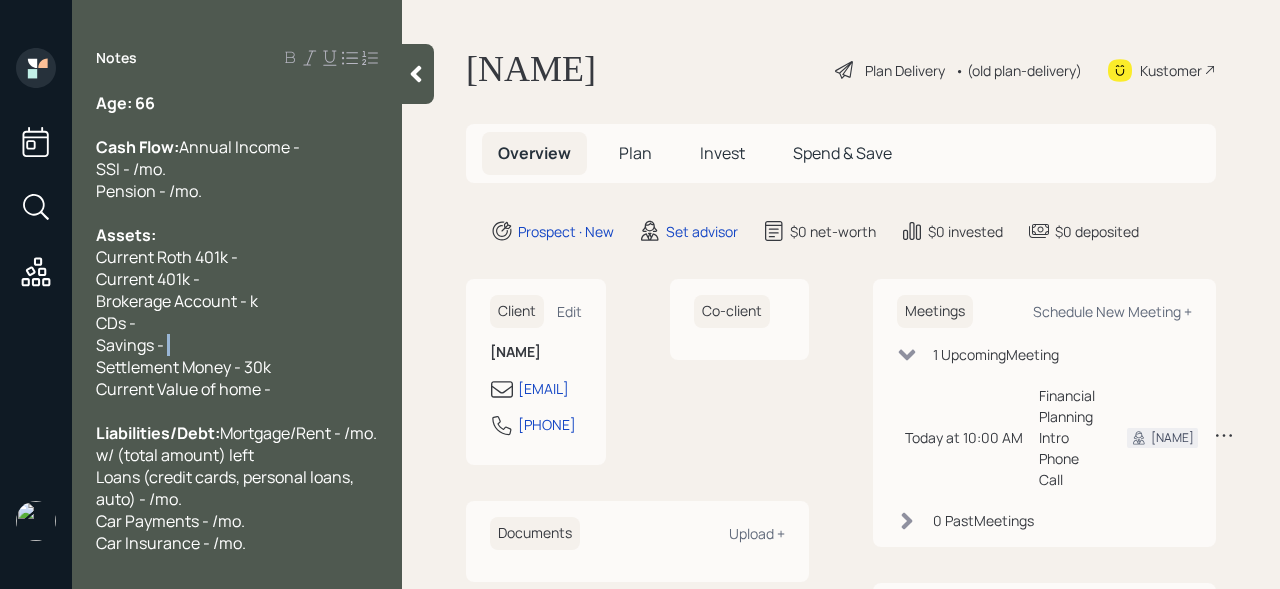 click on "Current 401k -
Brokerage Account - k
CDs -
Savings -
Settlement Money - 30k
Current Value of home -" at bounding box center (237, 103) 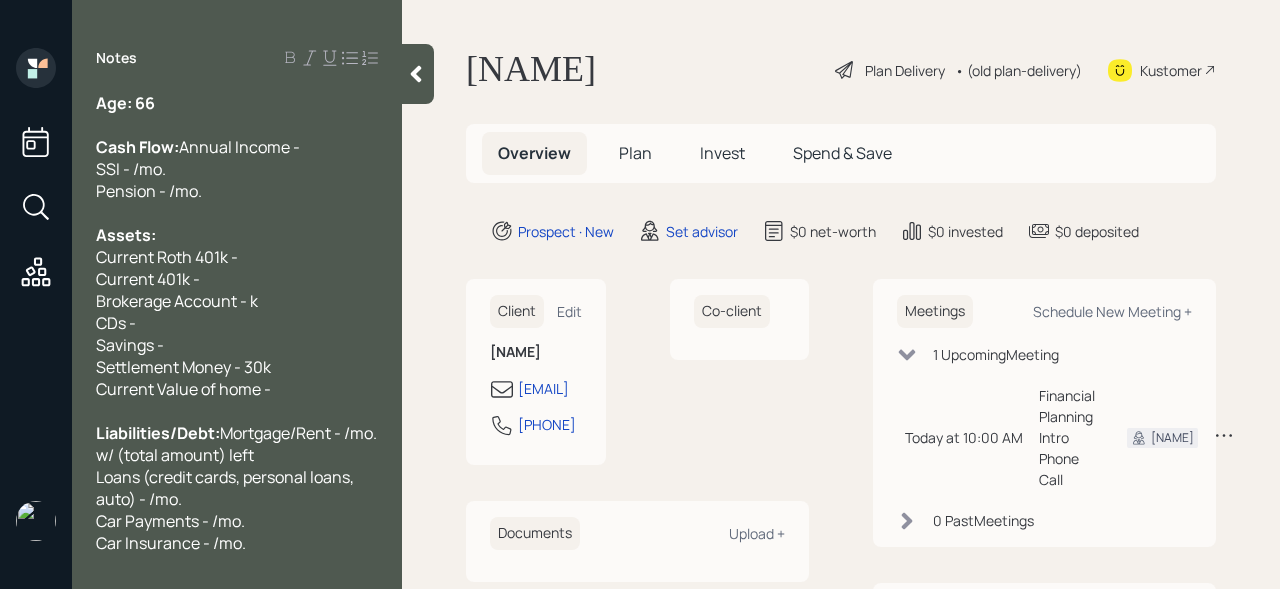 click on "Current 401k -
Brokerage Account - k
CDs -
Savings -" at bounding box center [237, 103] 